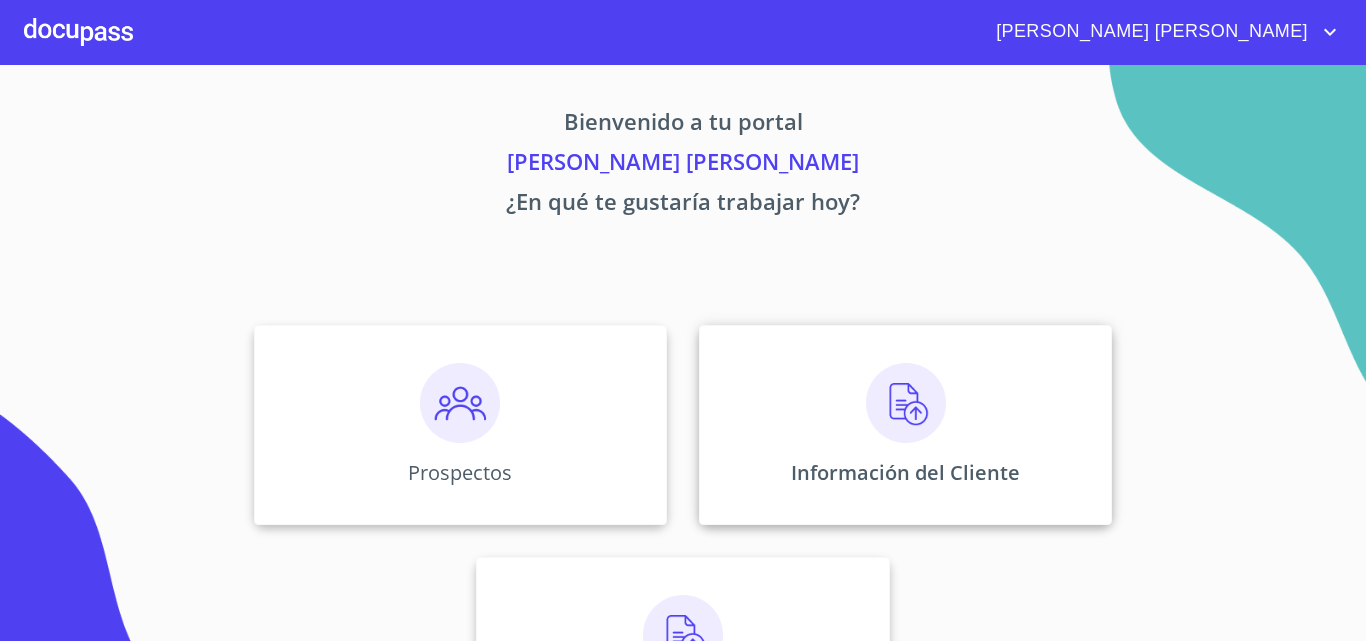 scroll, scrollTop: 0, scrollLeft: 0, axis: both 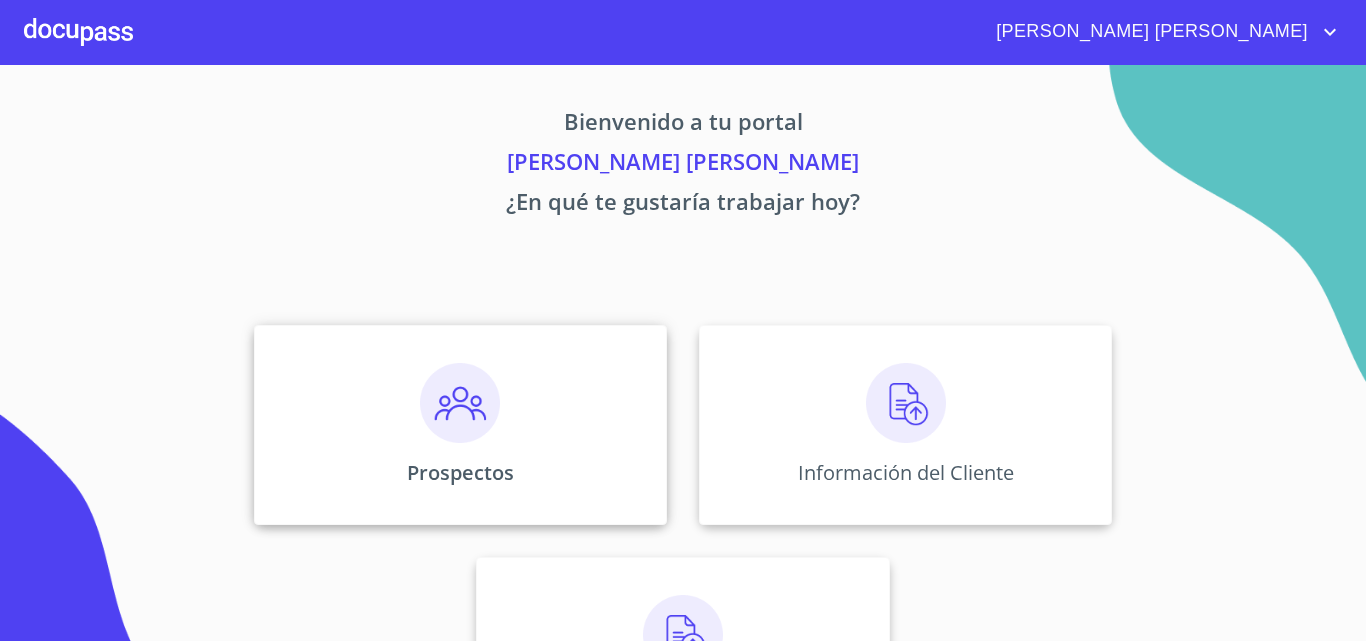 click on "Prospectos" at bounding box center (460, 425) 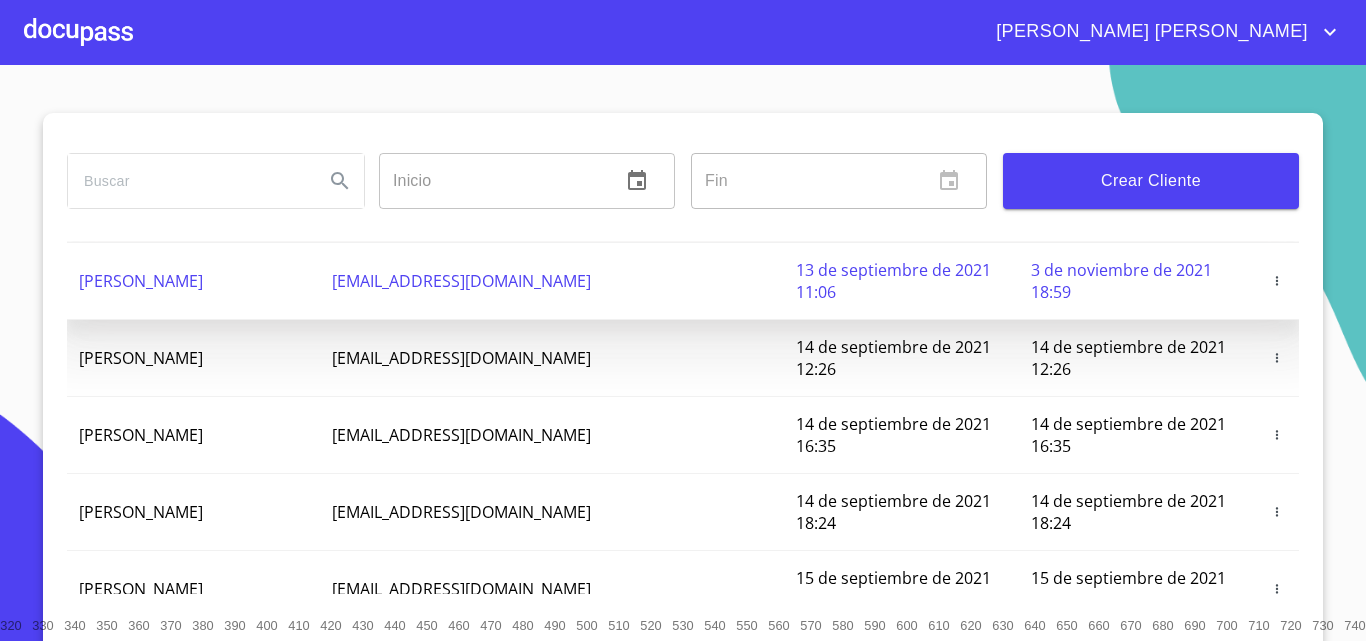 scroll, scrollTop: 0, scrollLeft: 0, axis: both 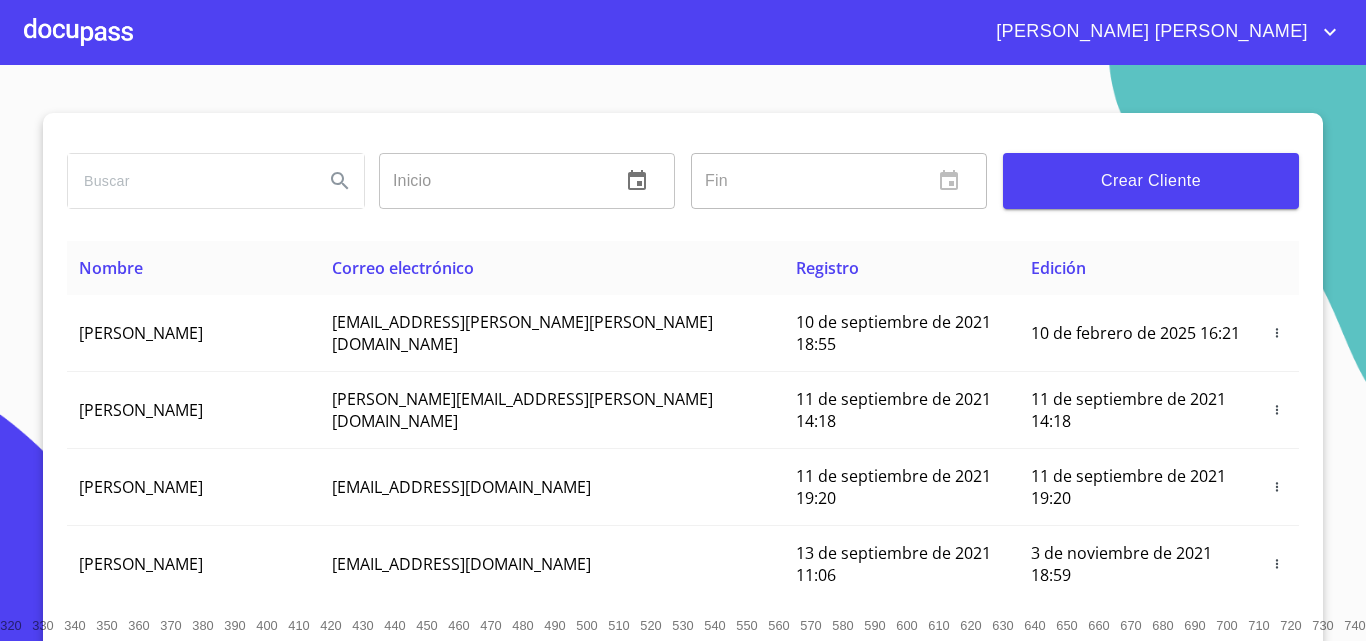 click on "Crear Cliente" at bounding box center [1151, 181] 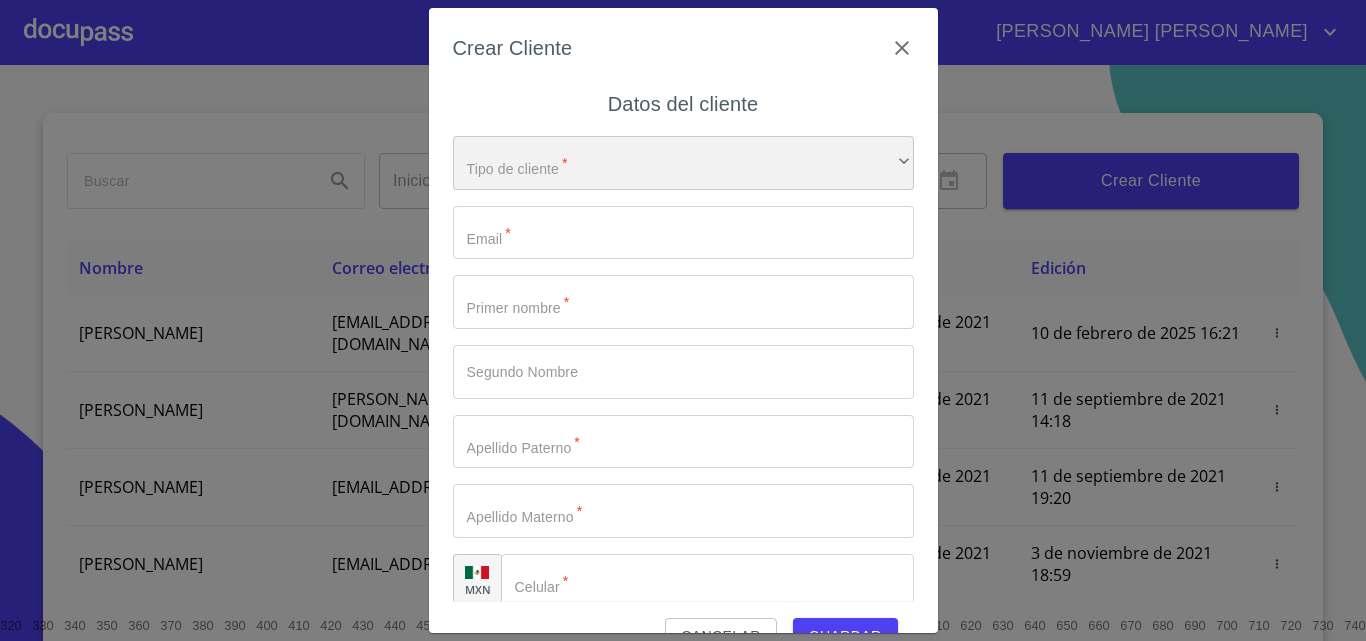 click on "​" at bounding box center (683, 163) 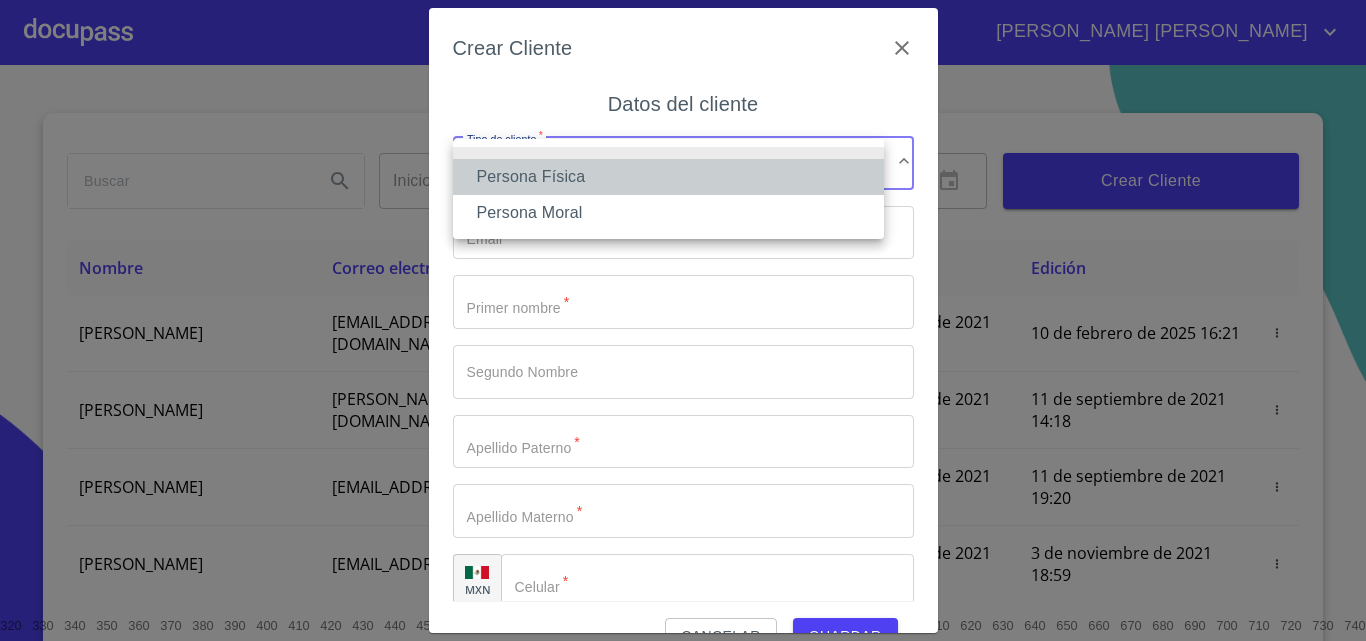 click on "Persona Física" at bounding box center (668, 177) 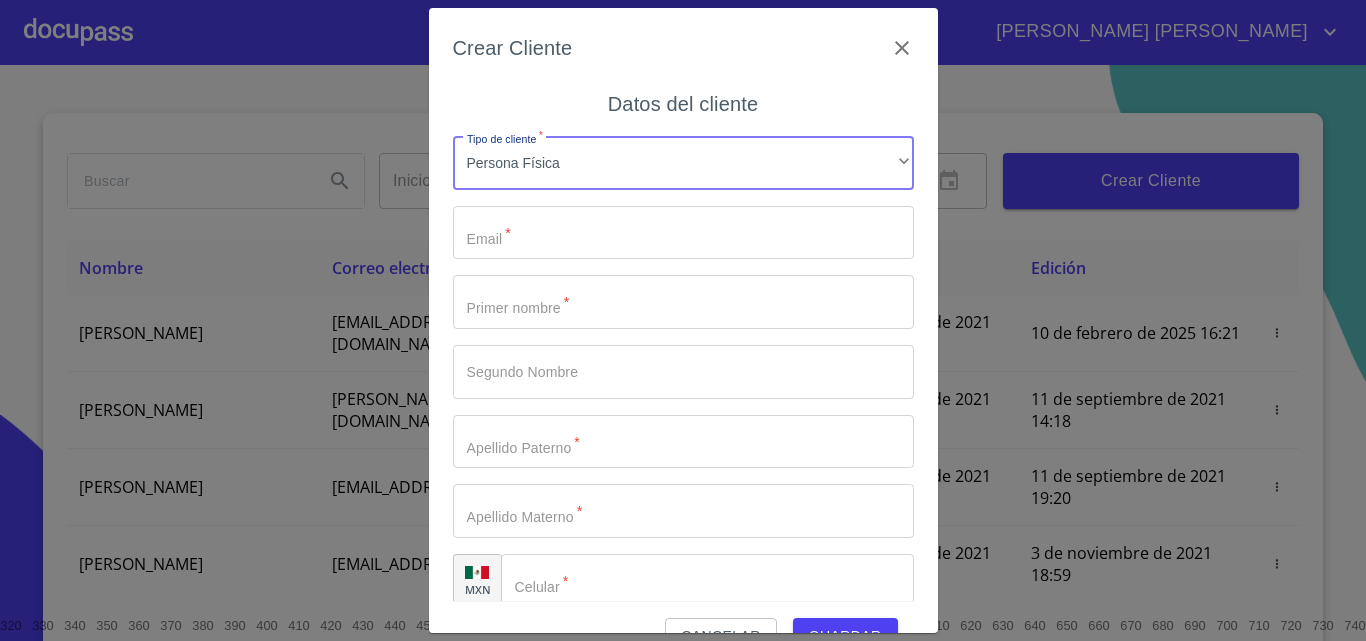 click on "Tipo de cliente   *" at bounding box center (683, 233) 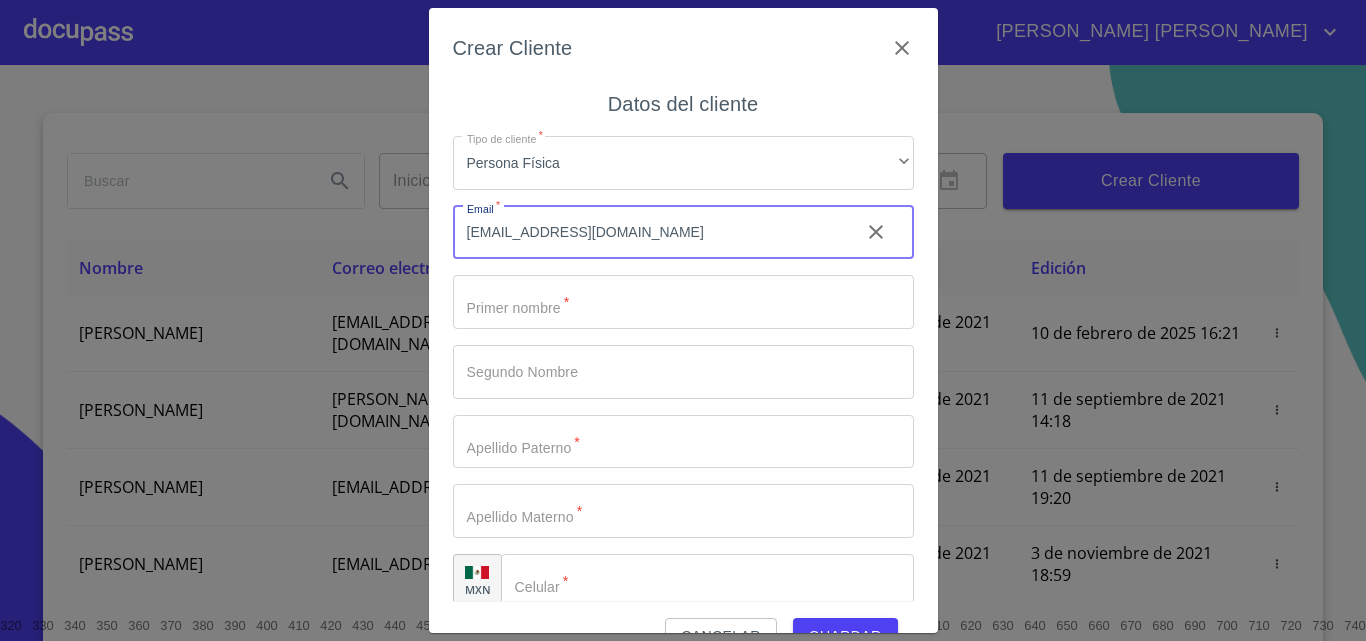 type on "ivanesco93@icloud.com" 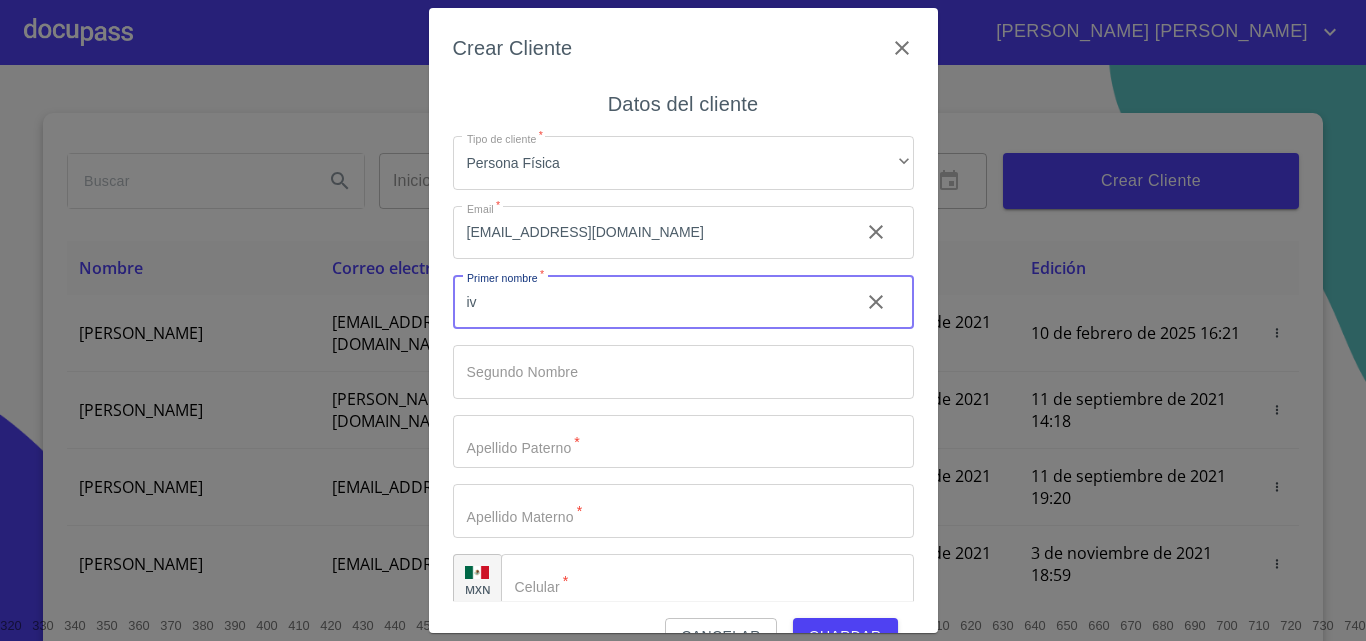 type on "i" 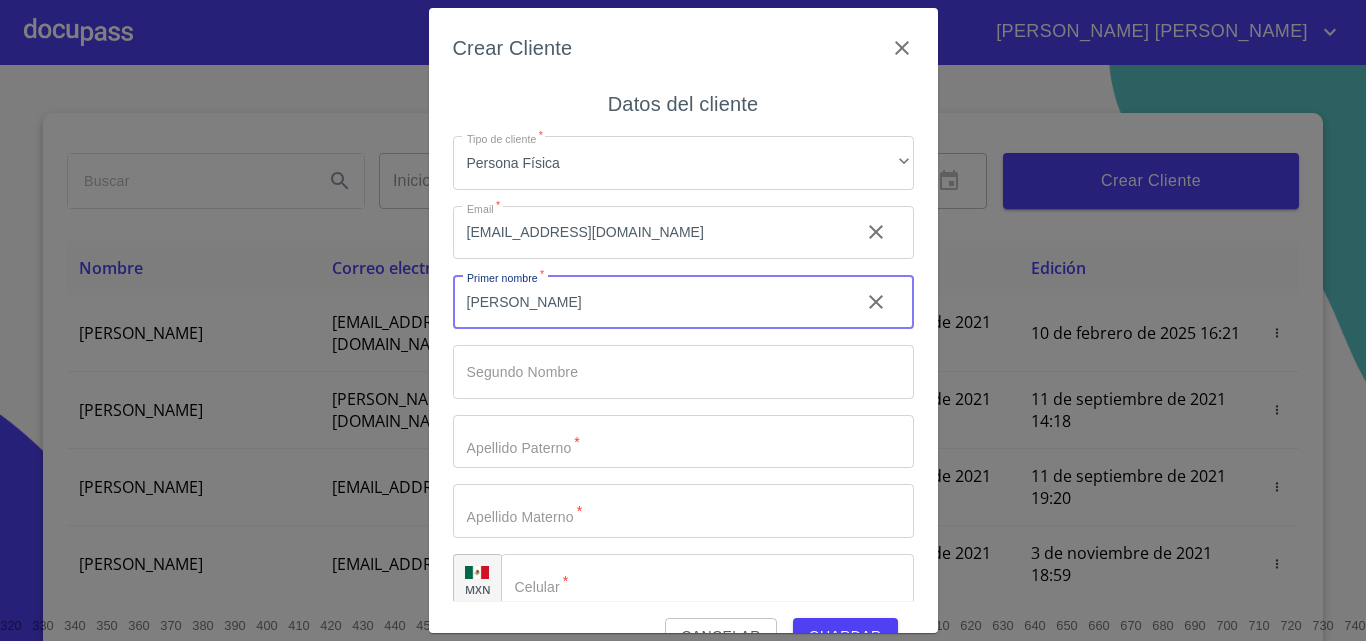 type on "[PERSON_NAME]" 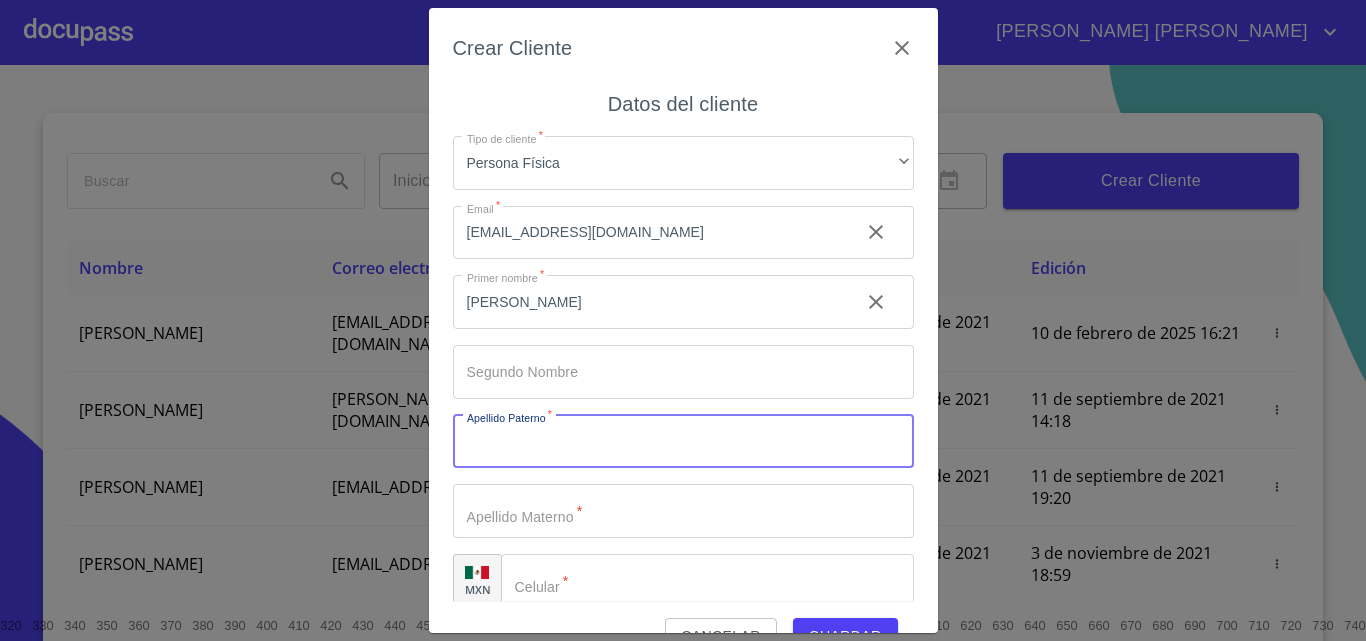 click on "Tipo de cliente   *" at bounding box center (683, 442) 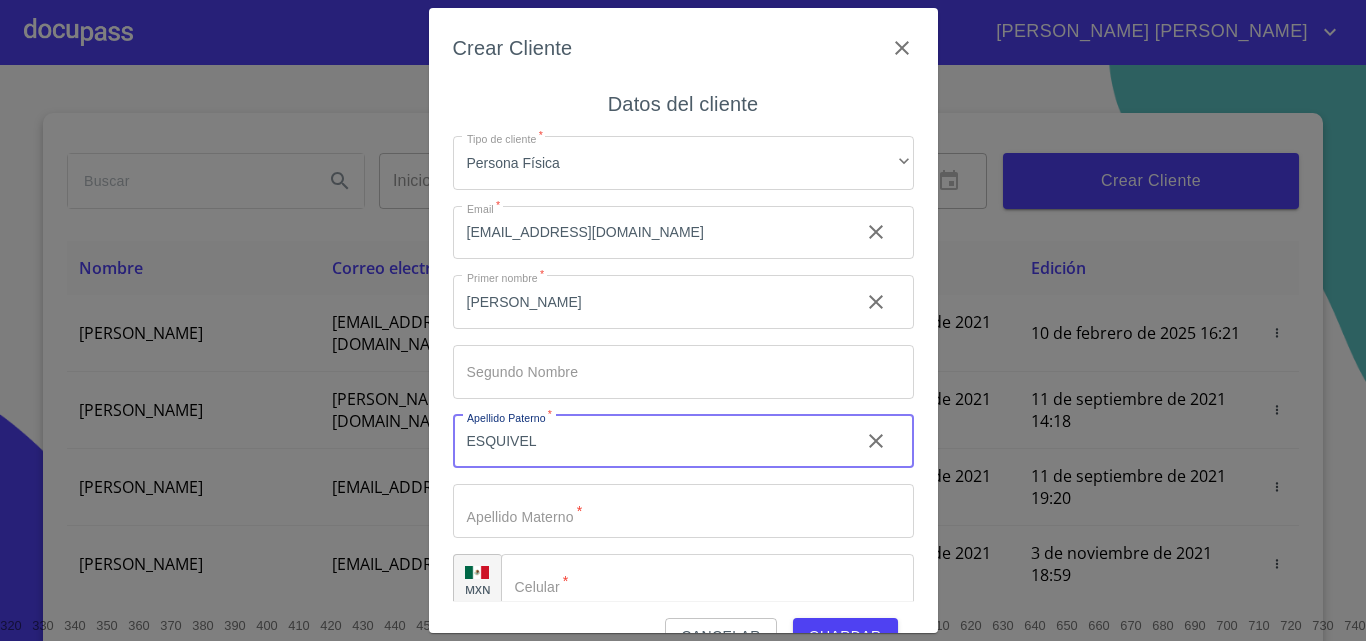 scroll, scrollTop: 23, scrollLeft: 0, axis: vertical 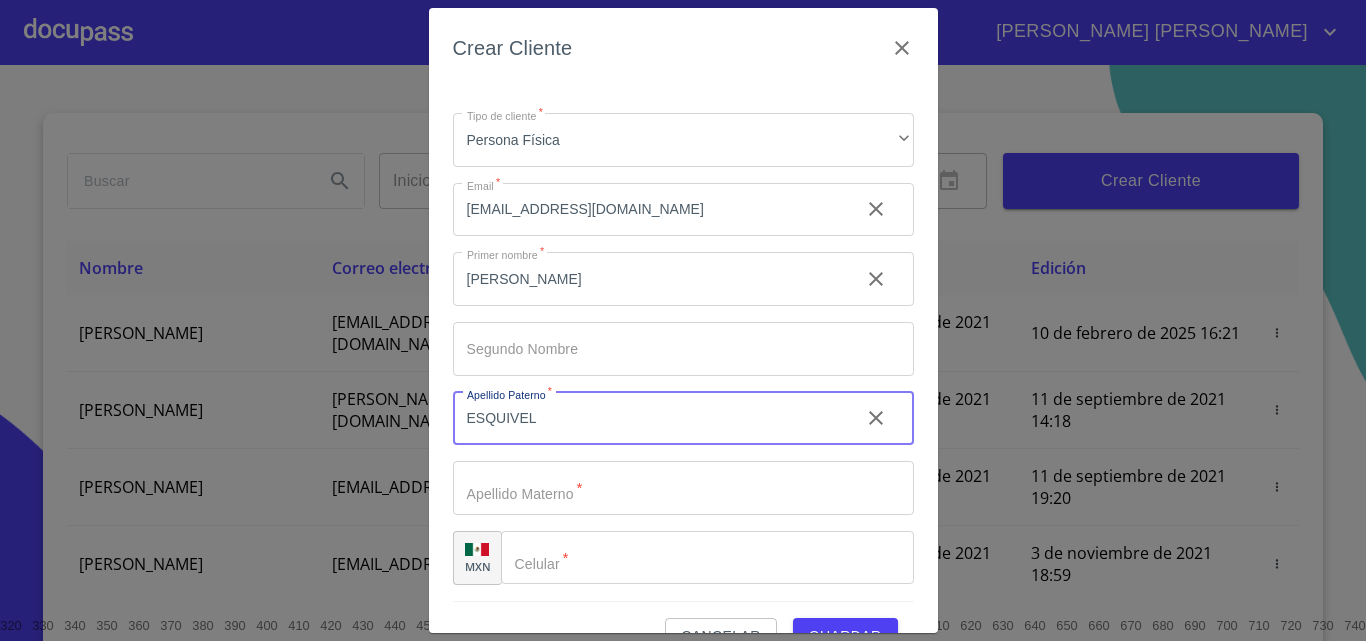 type on "ESQUIVEL" 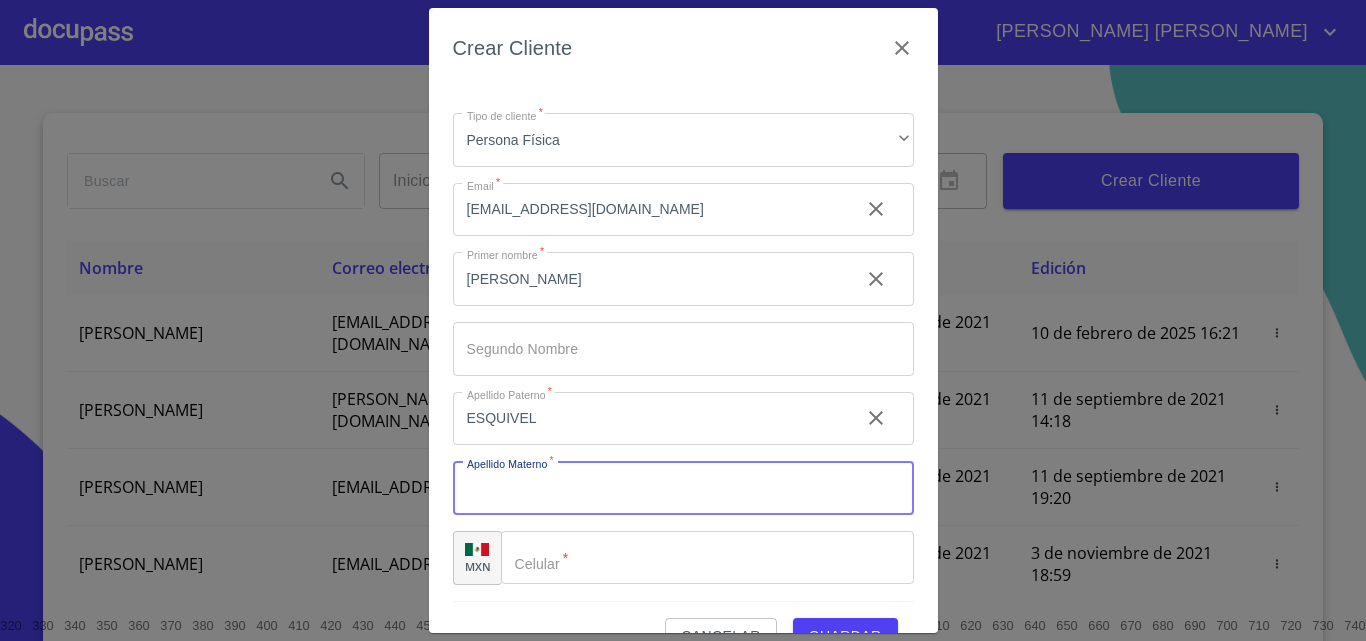 click on "Tipo de cliente   *" at bounding box center (683, 488) 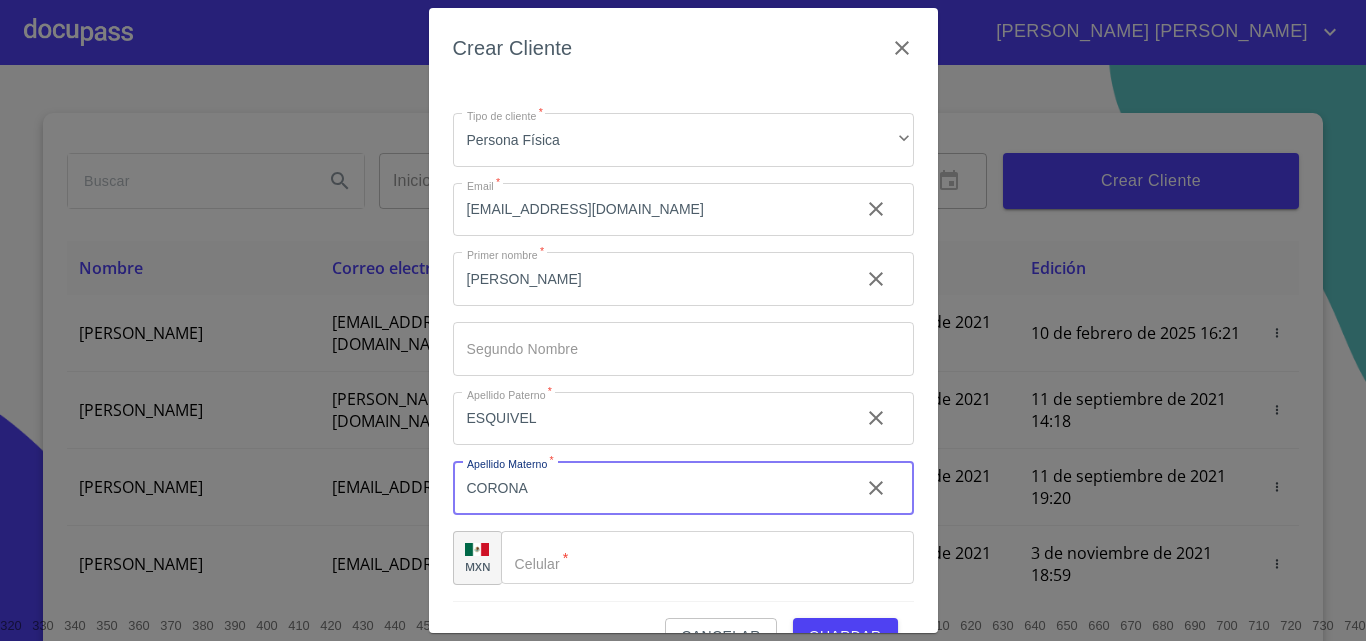 type on "CORONA" 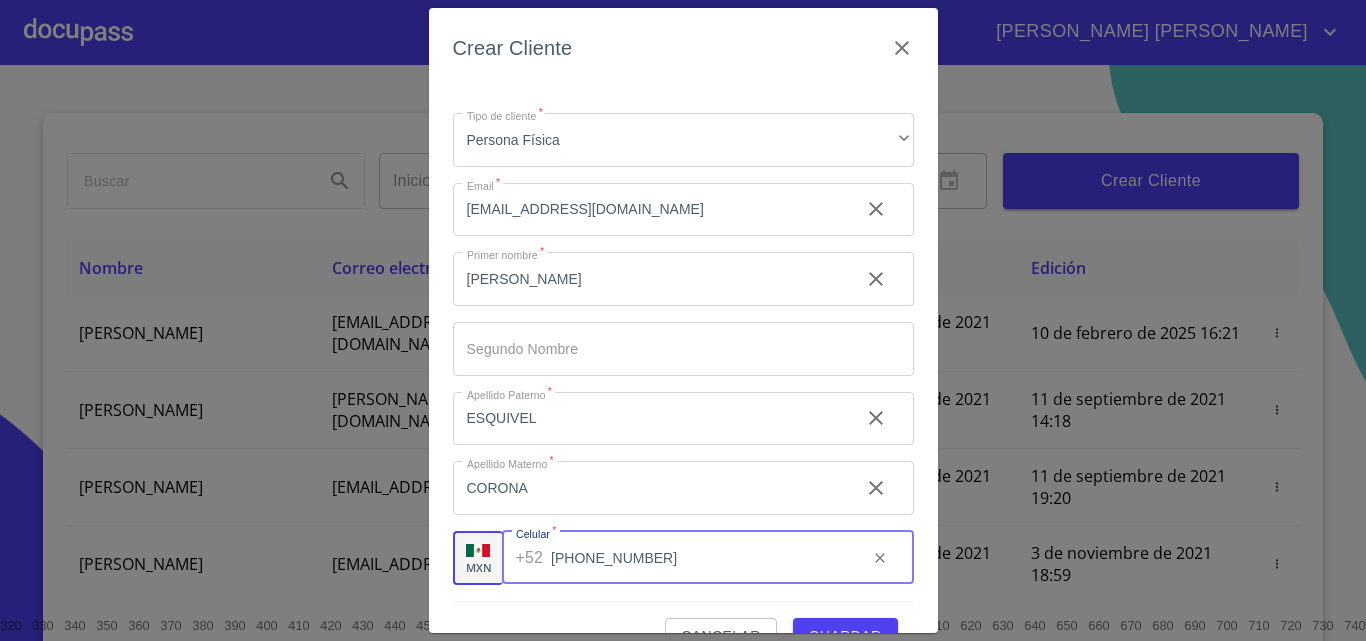 scroll, scrollTop: 45, scrollLeft: 0, axis: vertical 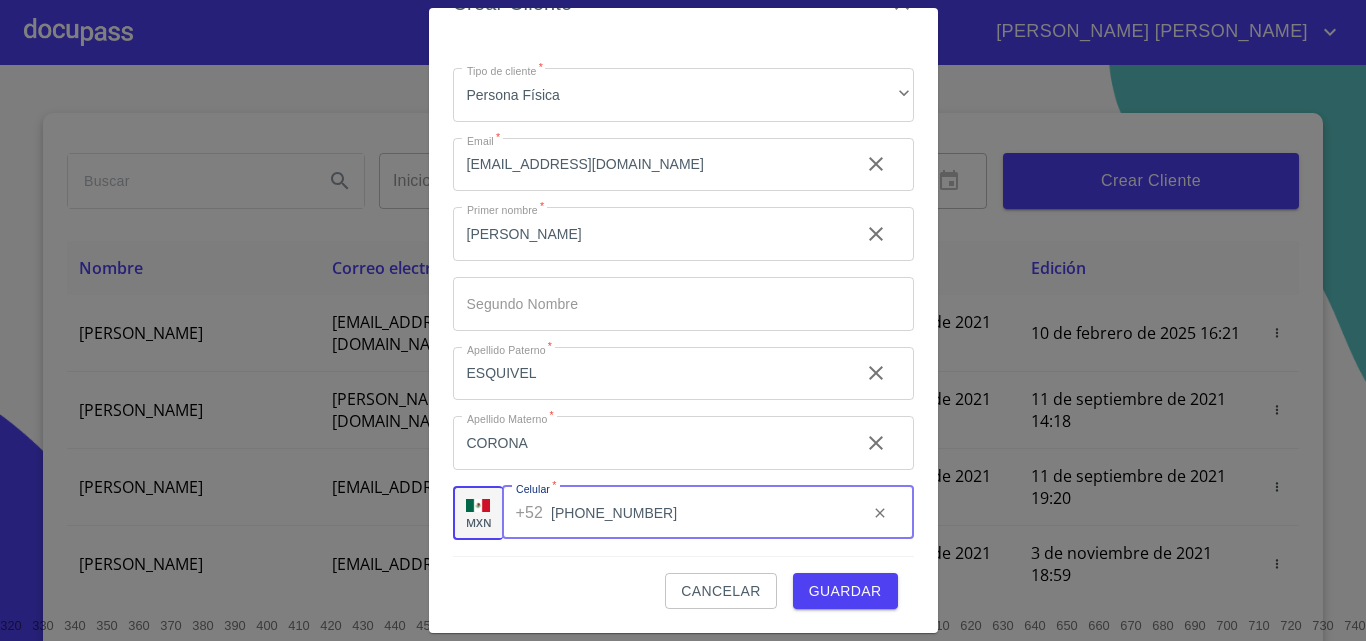 type on "[PHONE_NUMBER]" 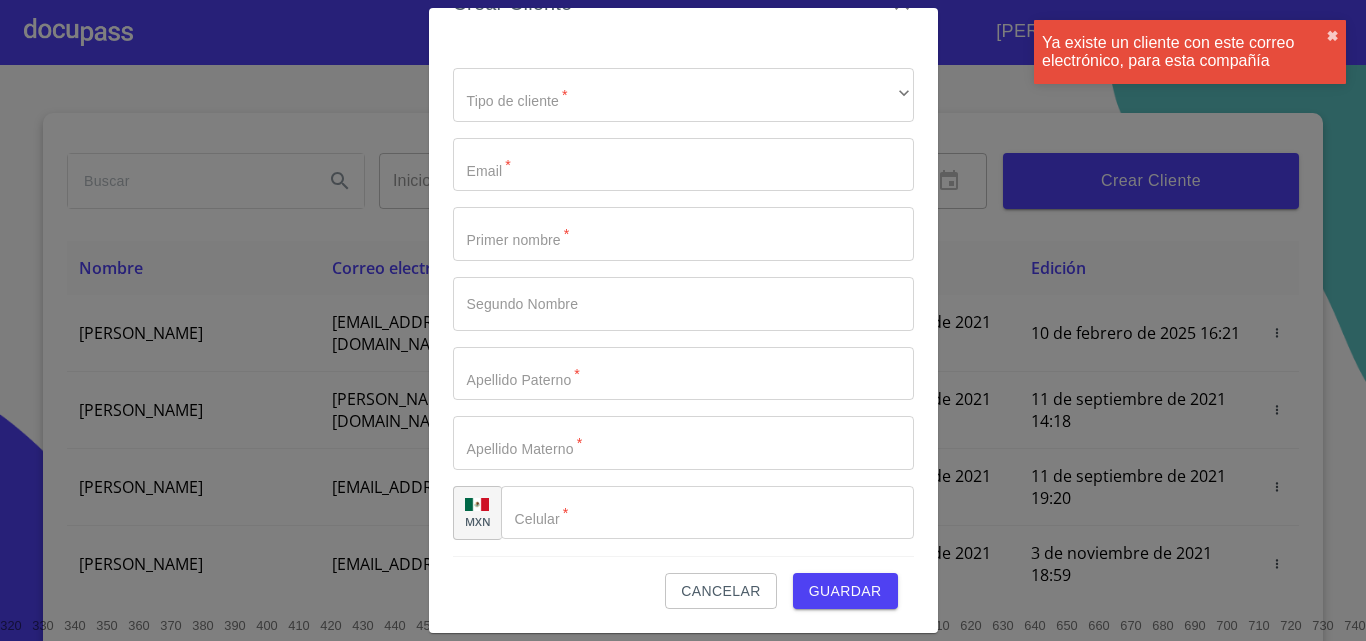 click on "Cancelar" at bounding box center [720, 591] 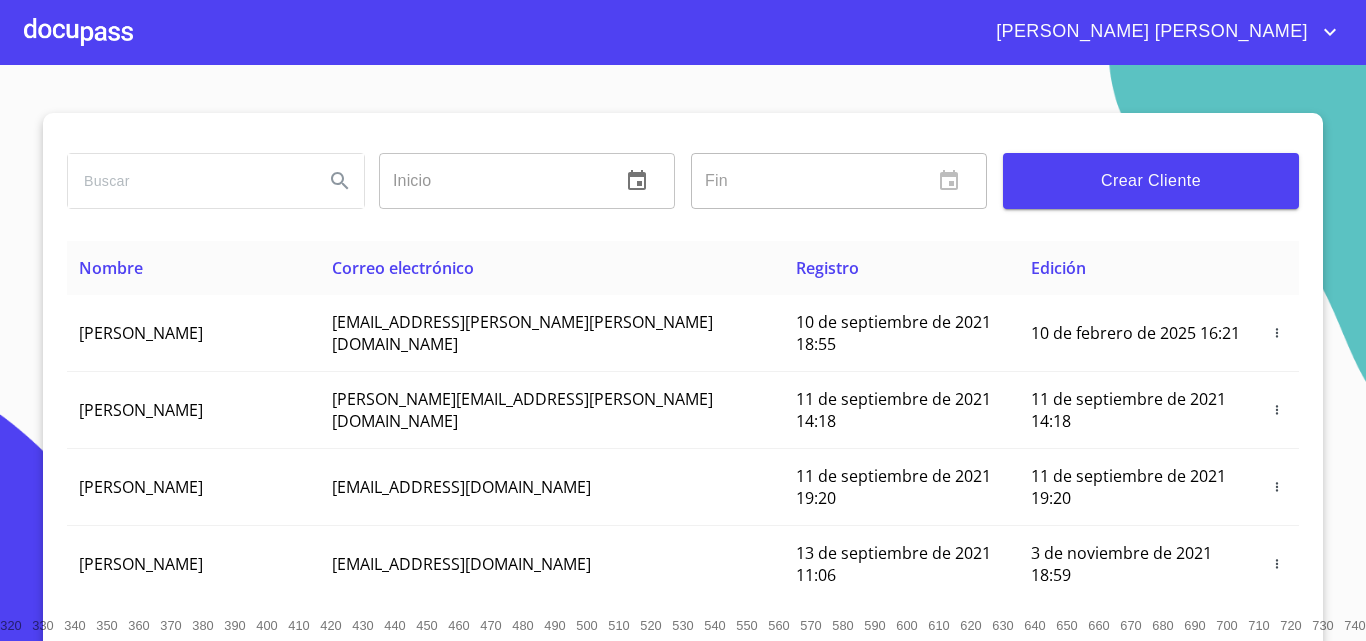 click at bounding box center (188, 181) 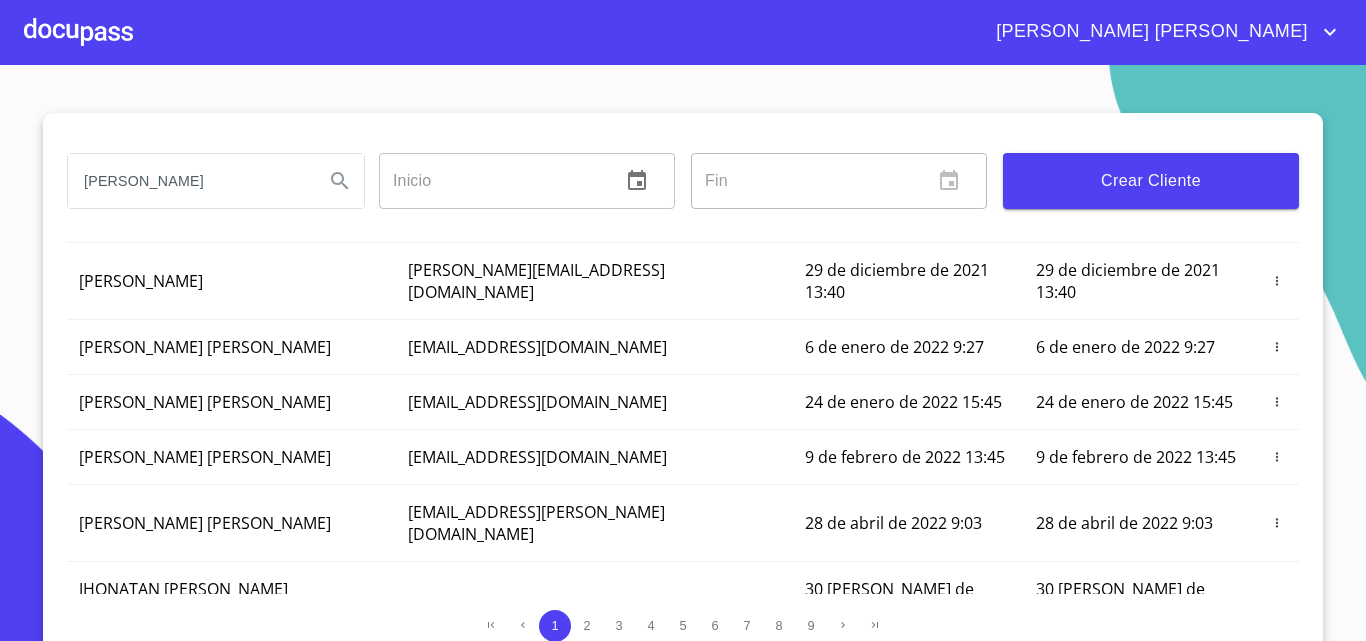 scroll, scrollTop: 0, scrollLeft: 0, axis: both 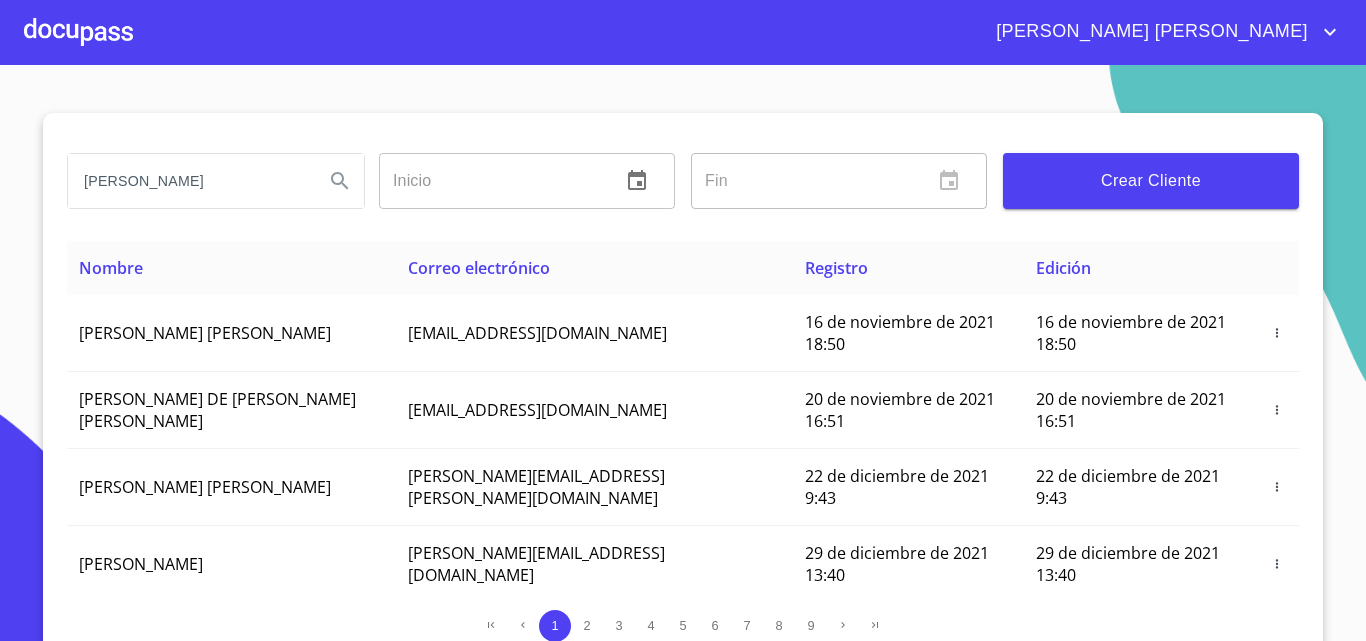 click on "[PERSON_NAME]" at bounding box center (188, 181) 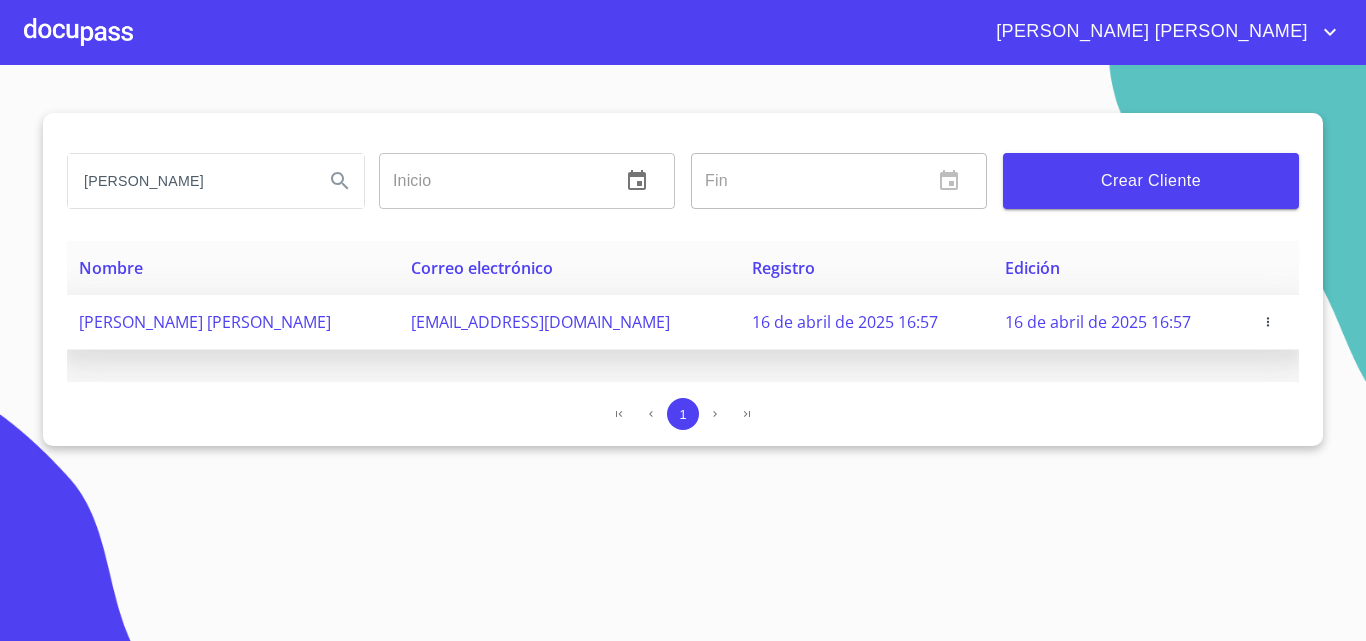 click on "[PERSON_NAME] [PERSON_NAME]" at bounding box center [205, 322] 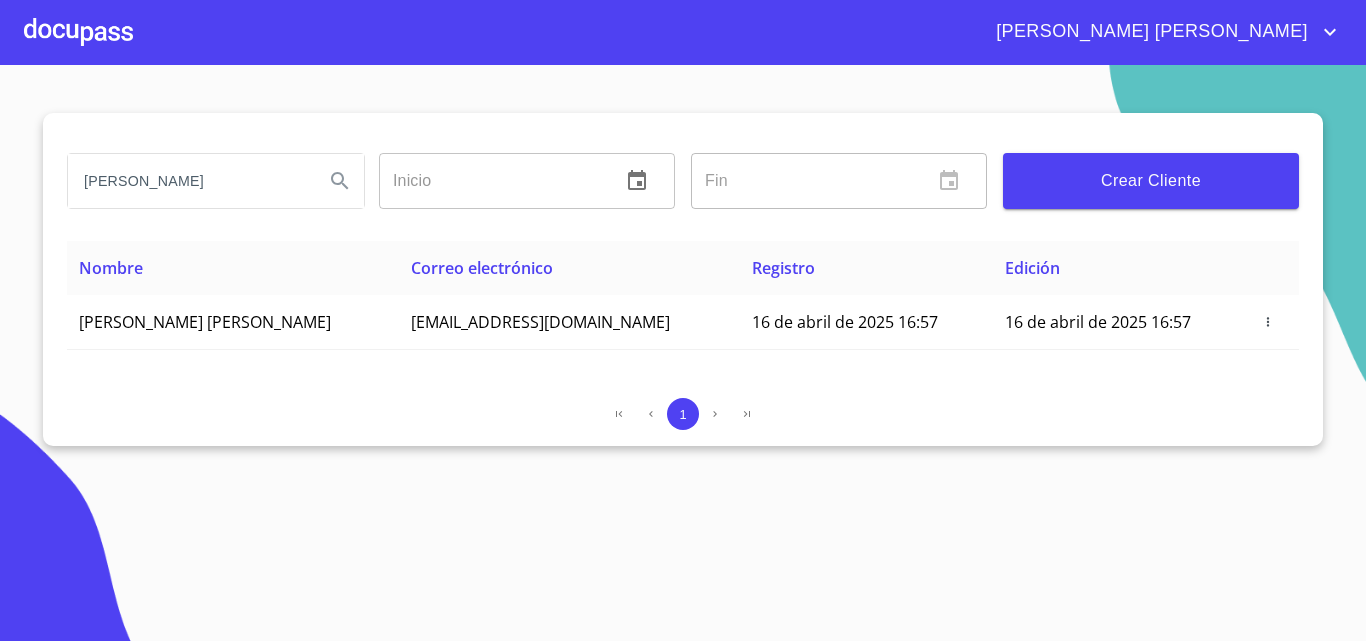 click at bounding box center (78, 32) 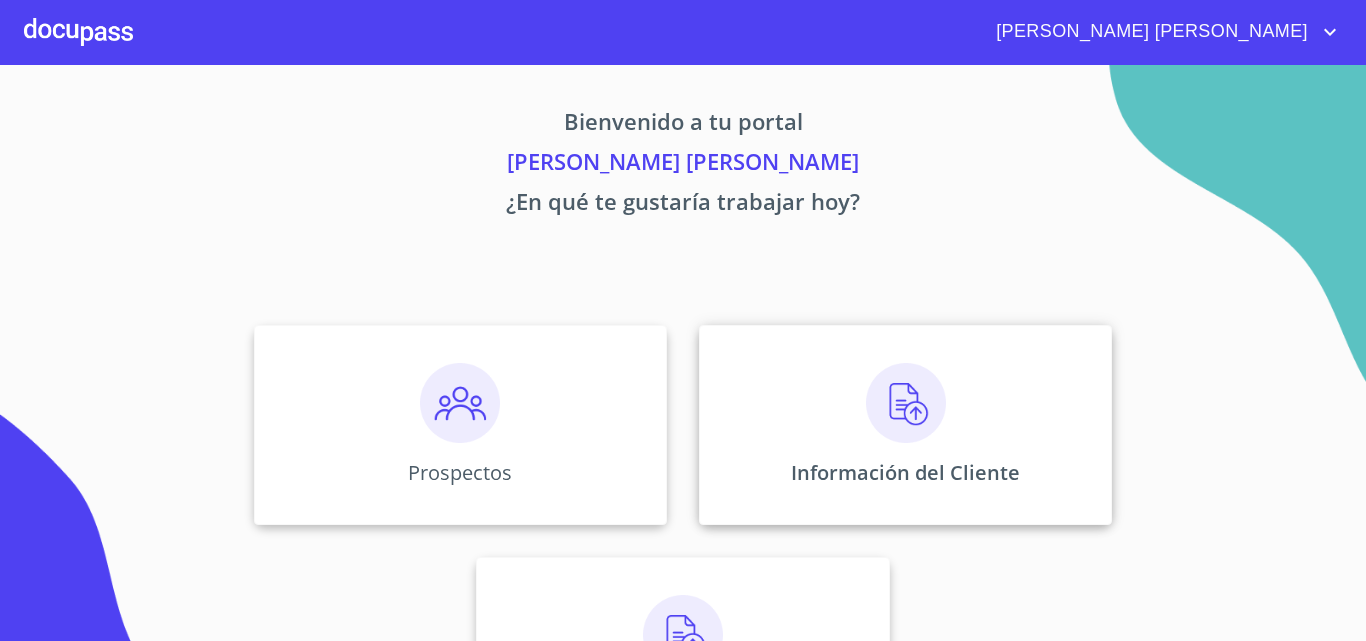 click at bounding box center (906, 403) 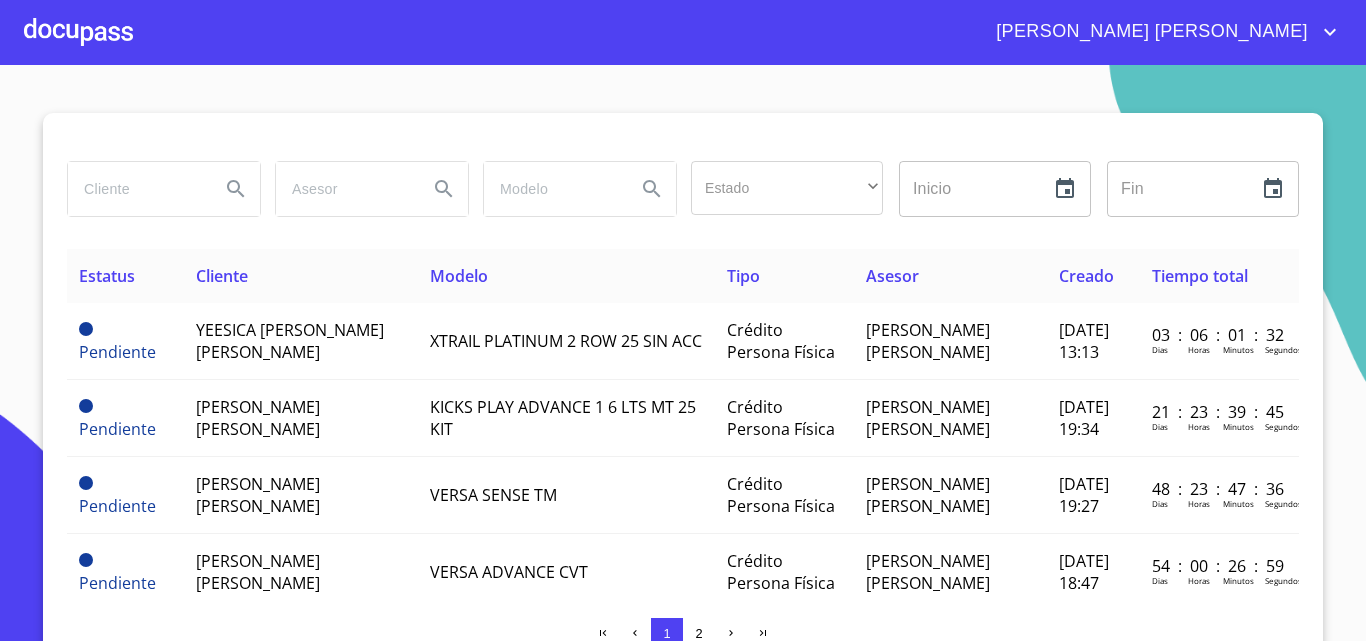 click at bounding box center [136, 189] 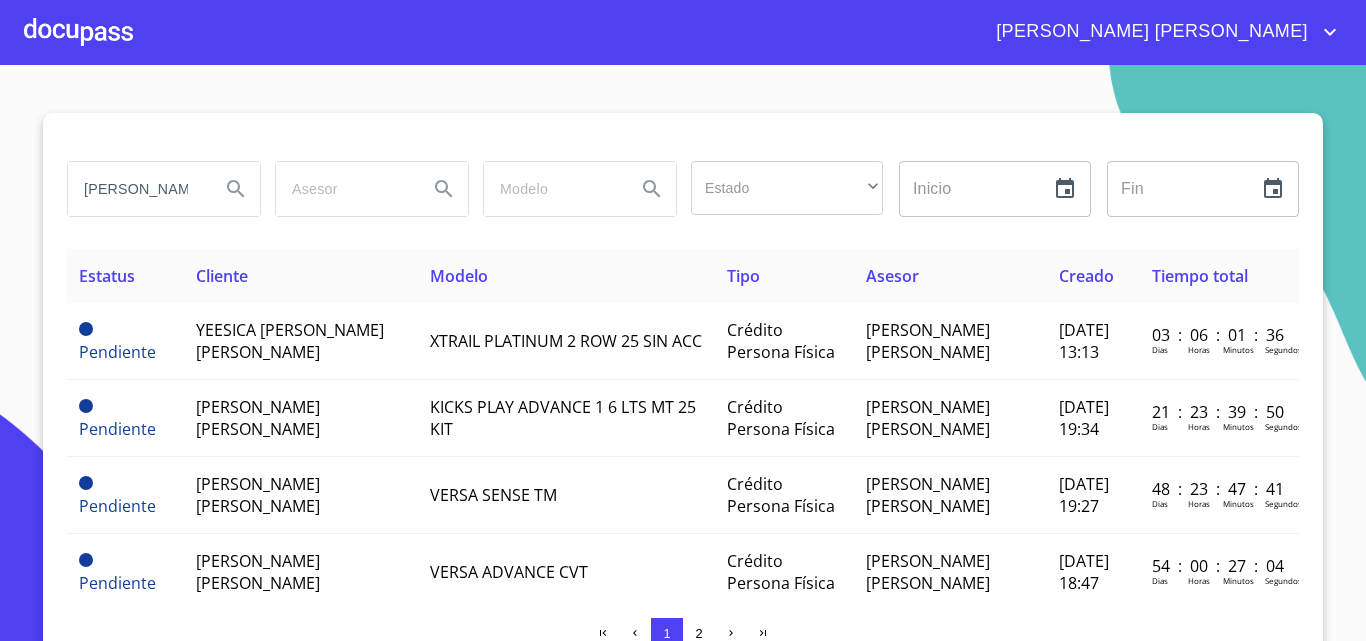 scroll, scrollTop: 0, scrollLeft: 6, axis: horizontal 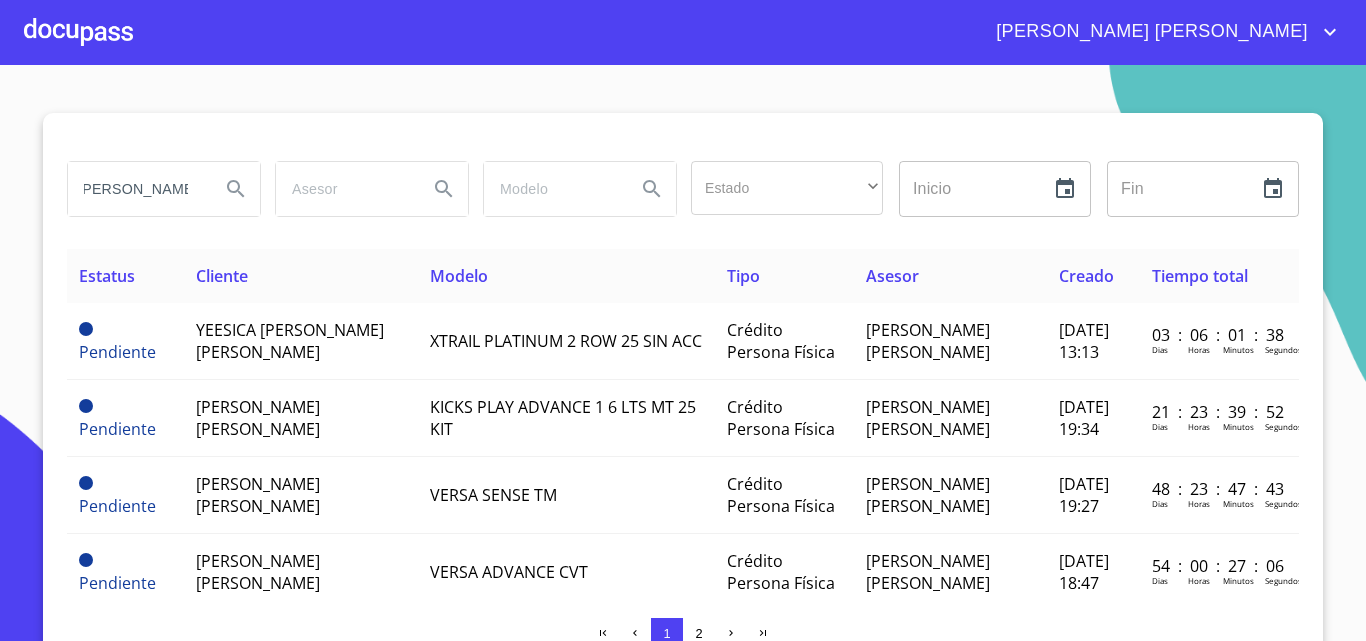 type on "[PERSON_NAME]" 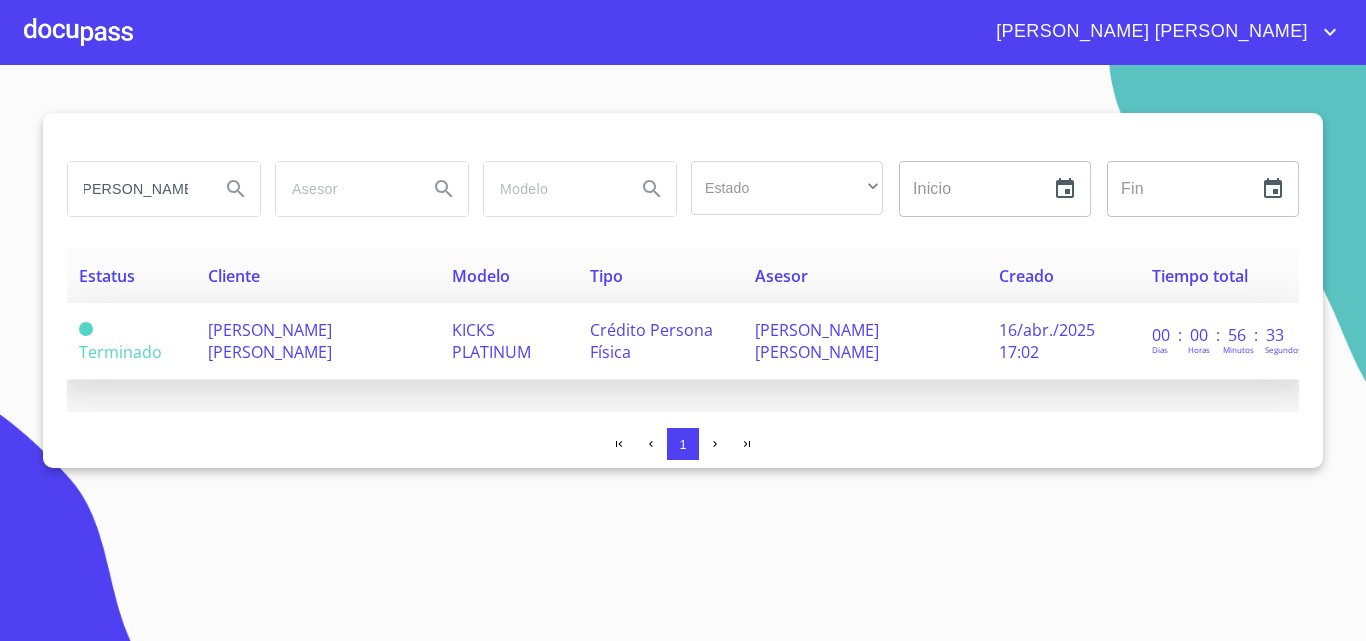 click on "[PERSON_NAME] [PERSON_NAME]" at bounding box center (318, 341) 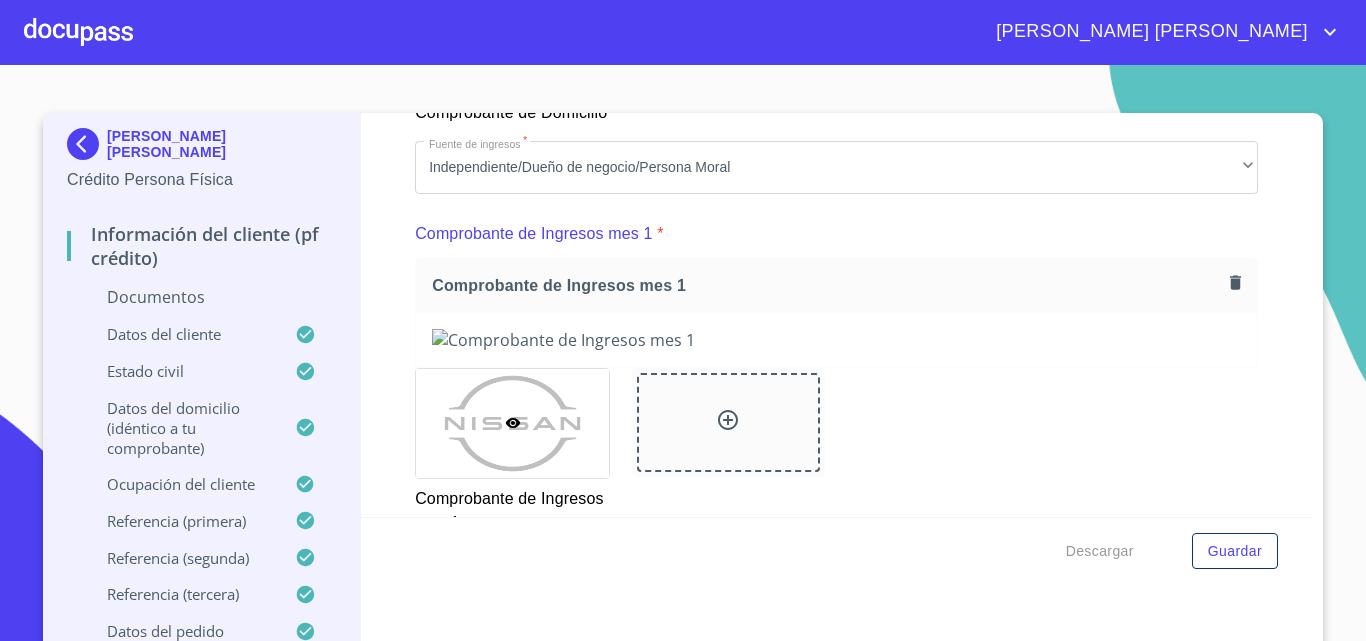 scroll, scrollTop: 1303, scrollLeft: 0, axis: vertical 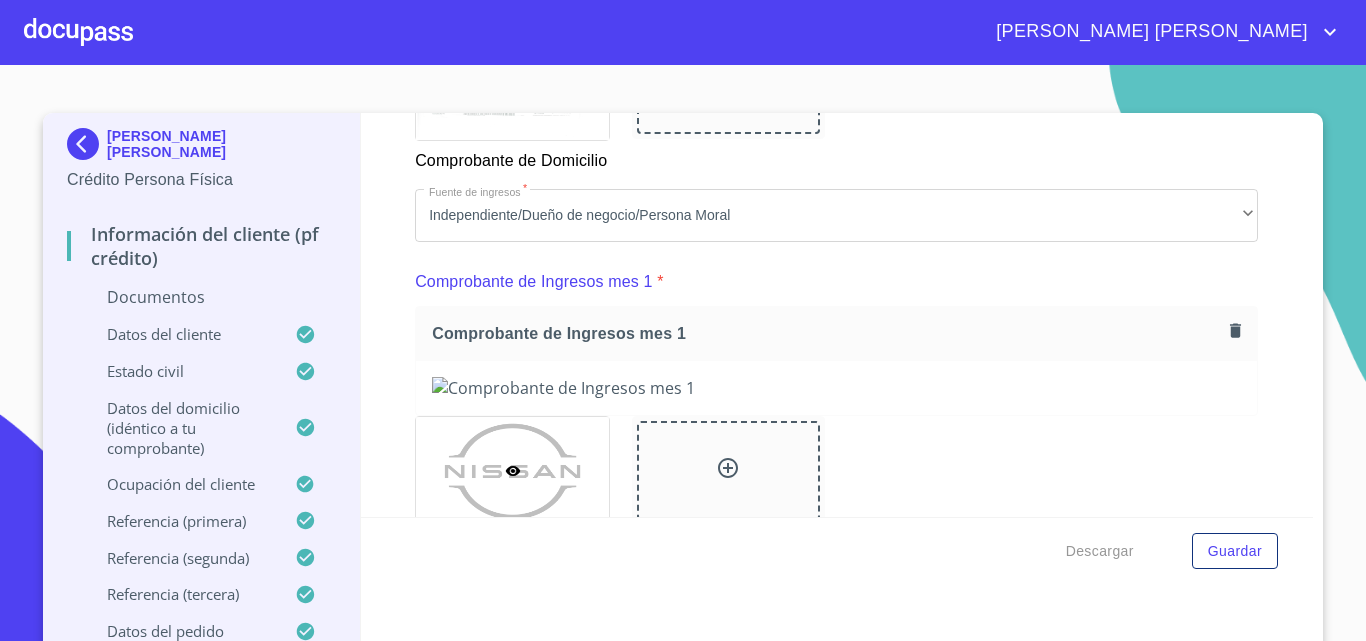 click 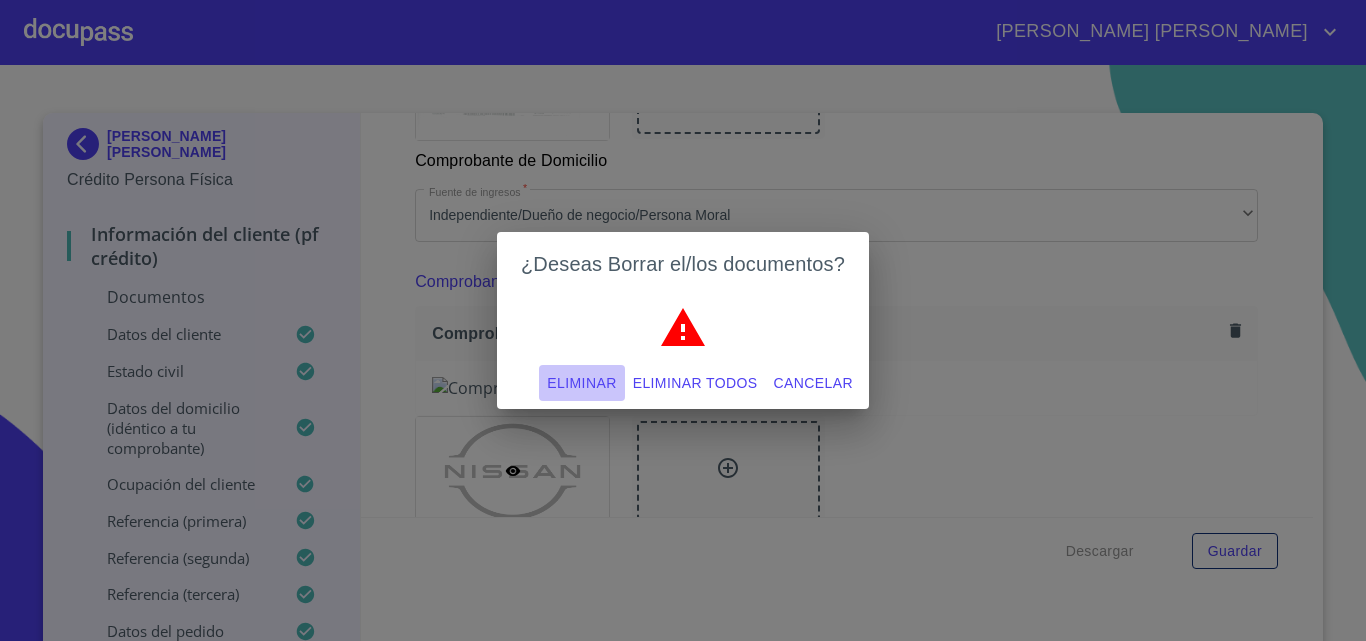 click on "Eliminar" at bounding box center [581, 383] 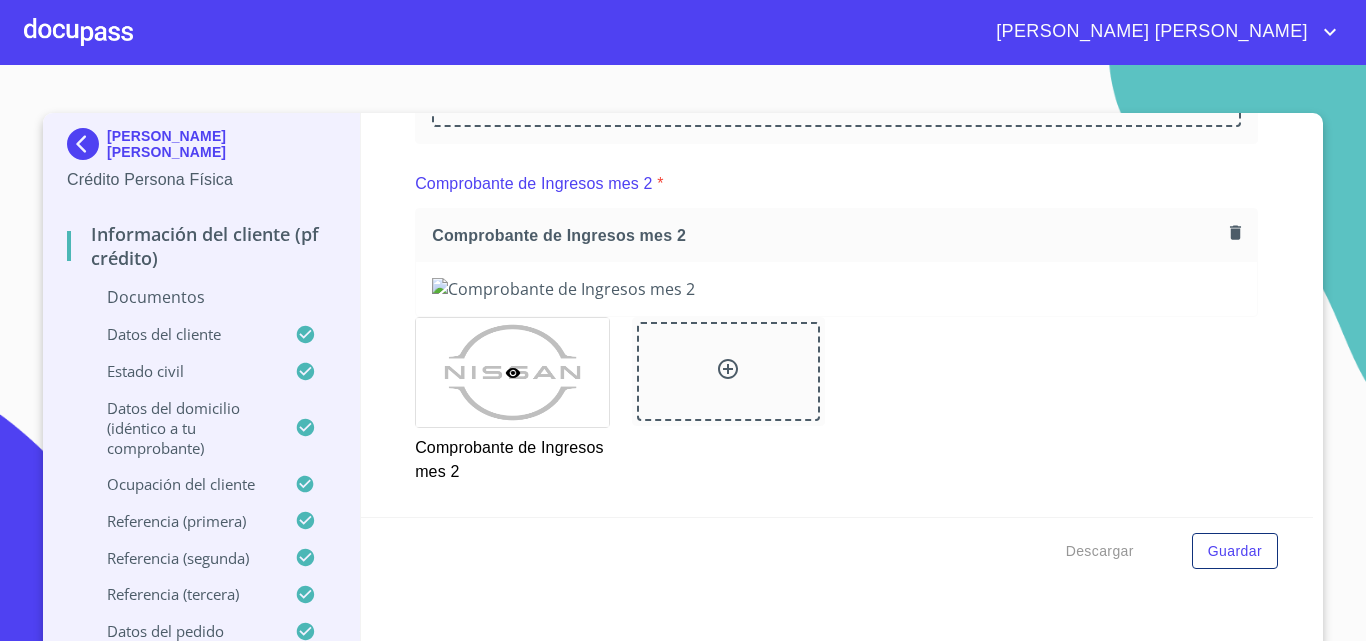 scroll, scrollTop: 1703, scrollLeft: 0, axis: vertical 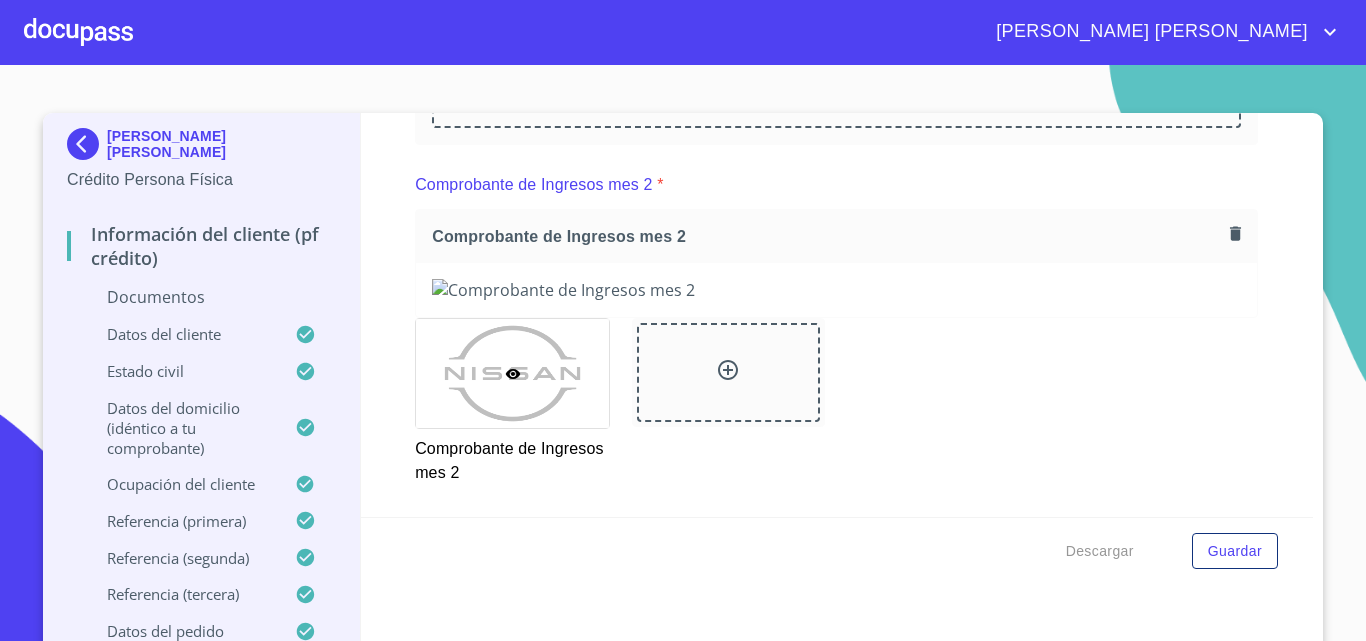 click 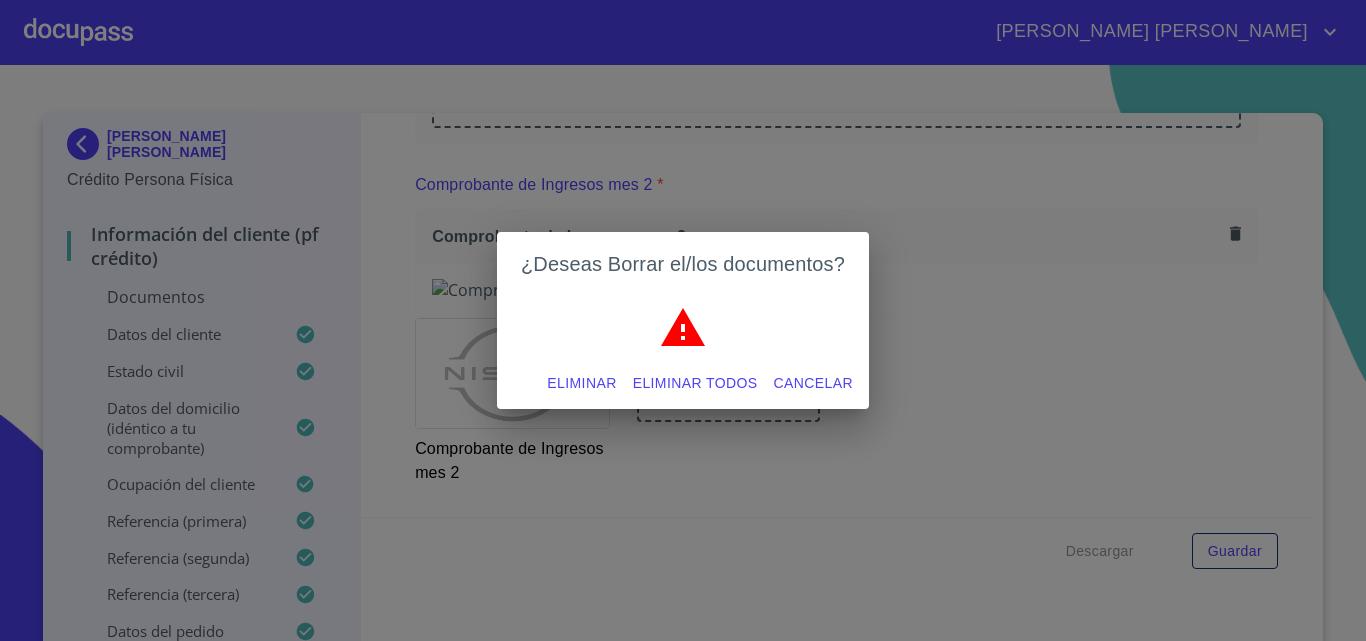 click on "Eliminar" at bounding box center (581, 383) 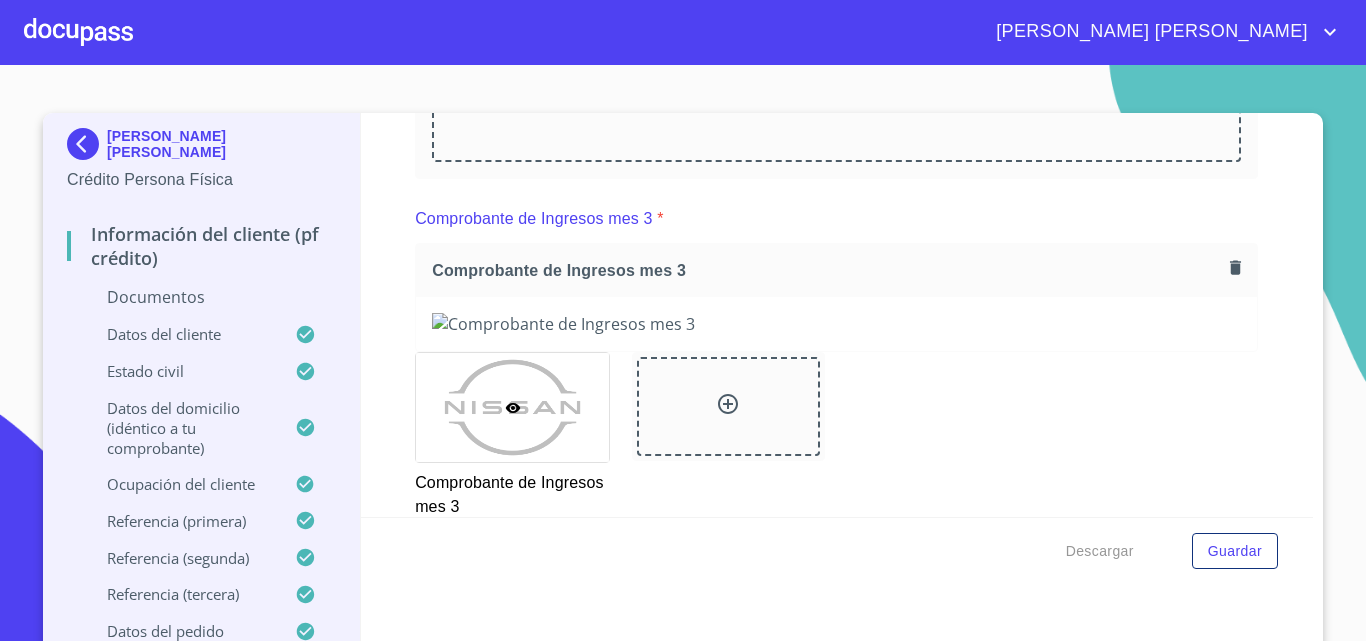 scroll, scrollTop: 2003, scrollLeft: 0, axis: vertical 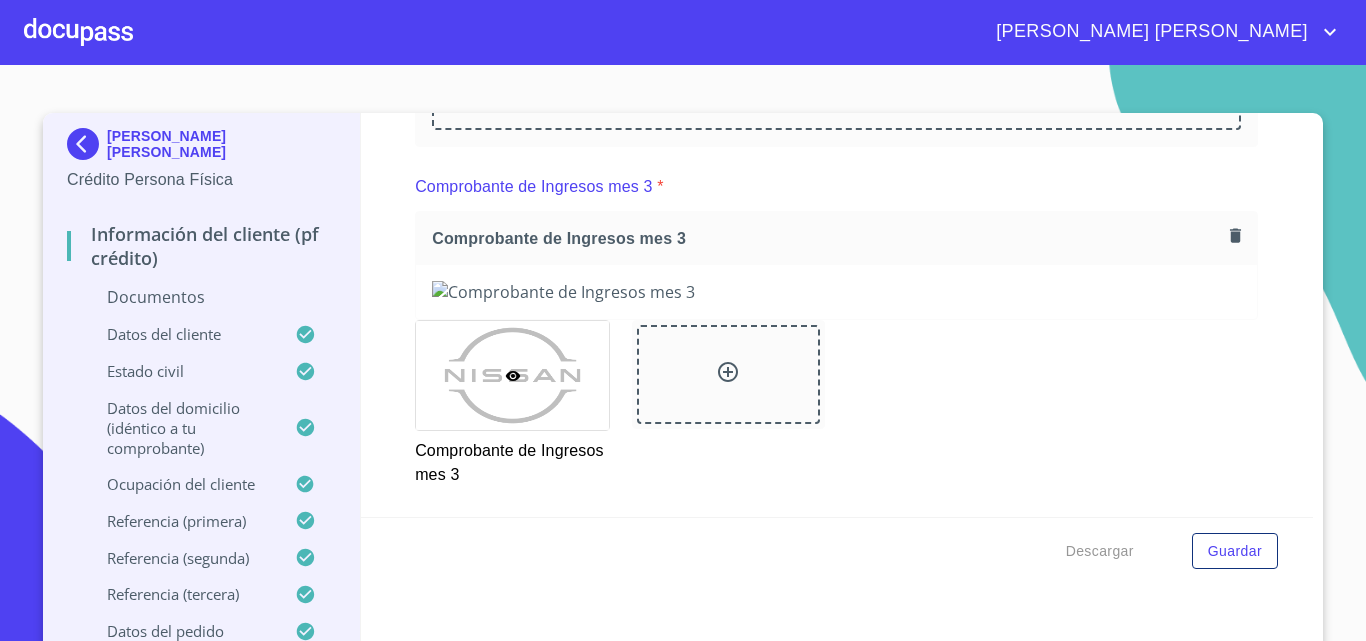 click 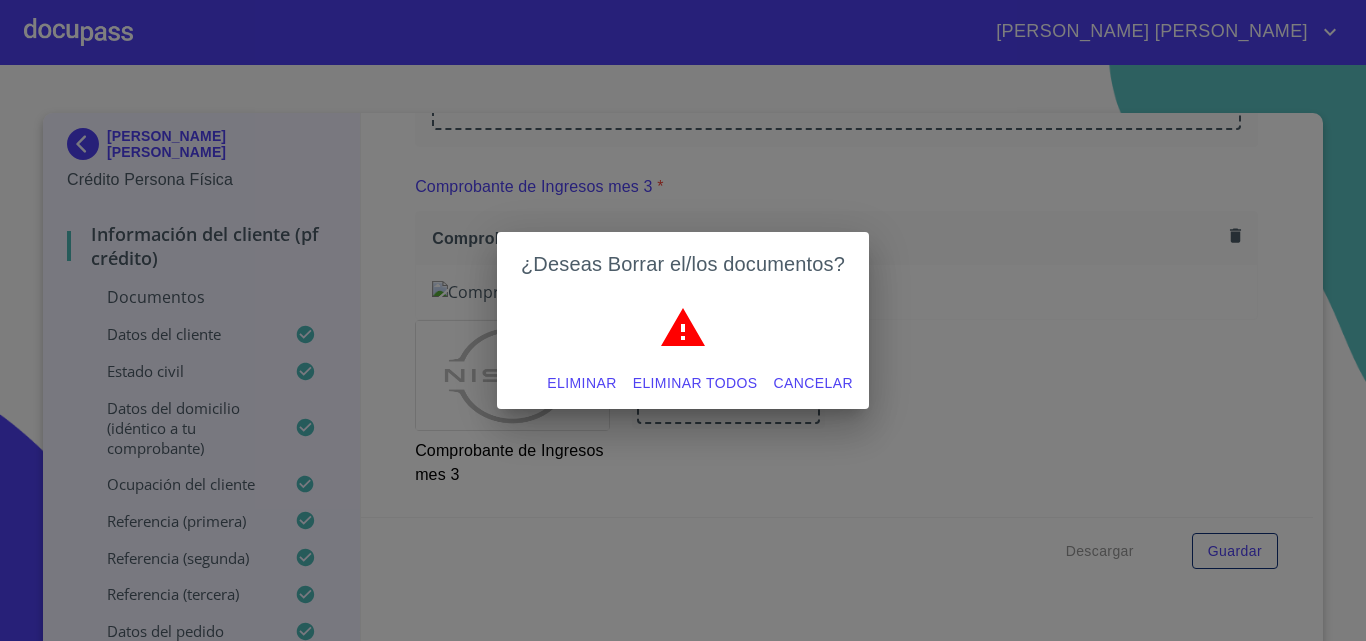 click on "Eliminar" at bounding box center [581, 383] 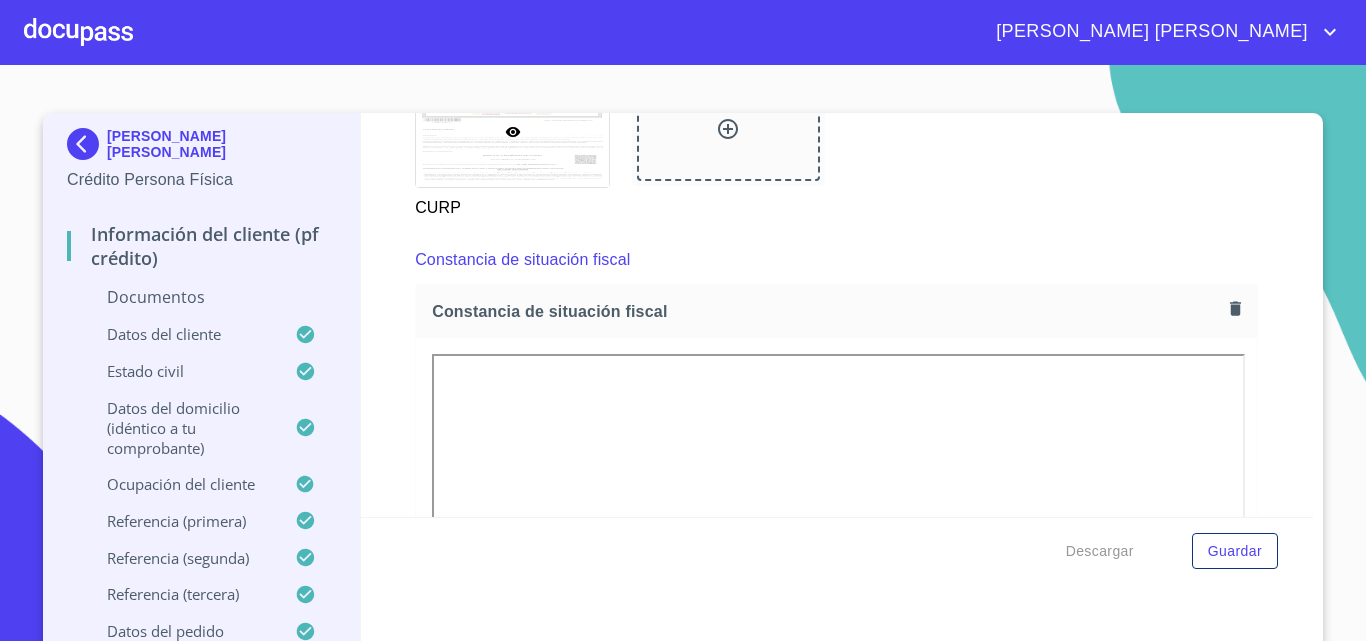 scroll, scrollTop: 3203, scrollLeft: 0, axis: vertical 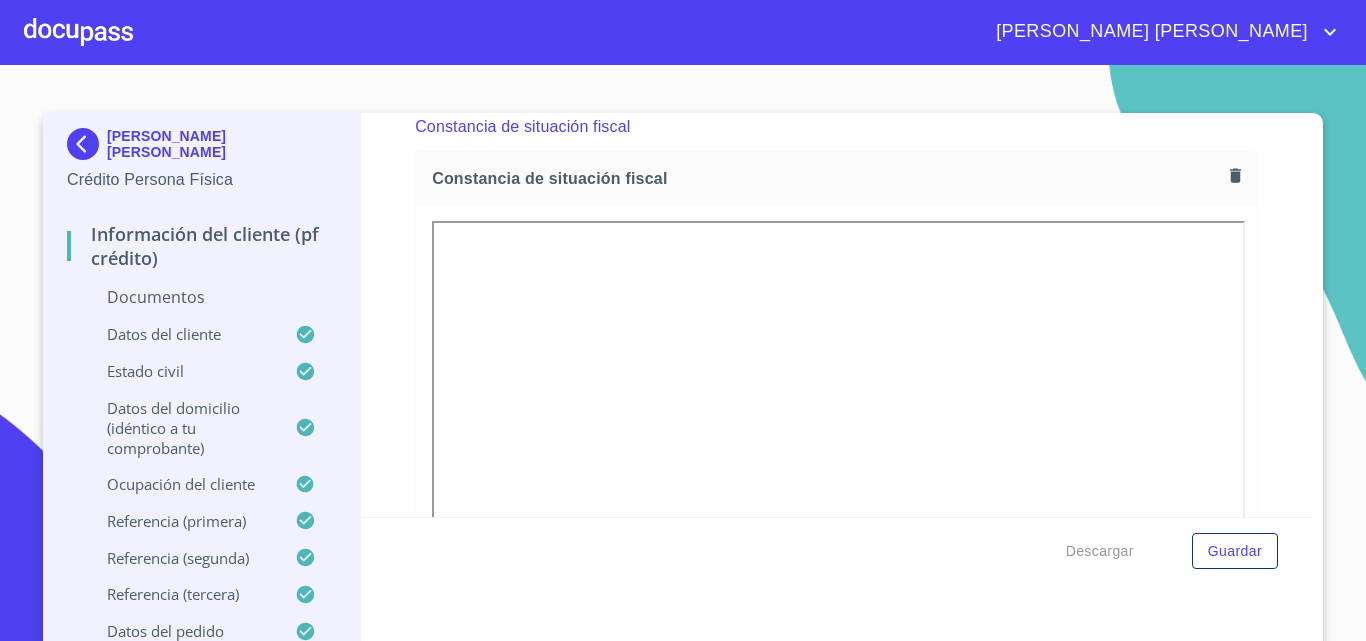 click 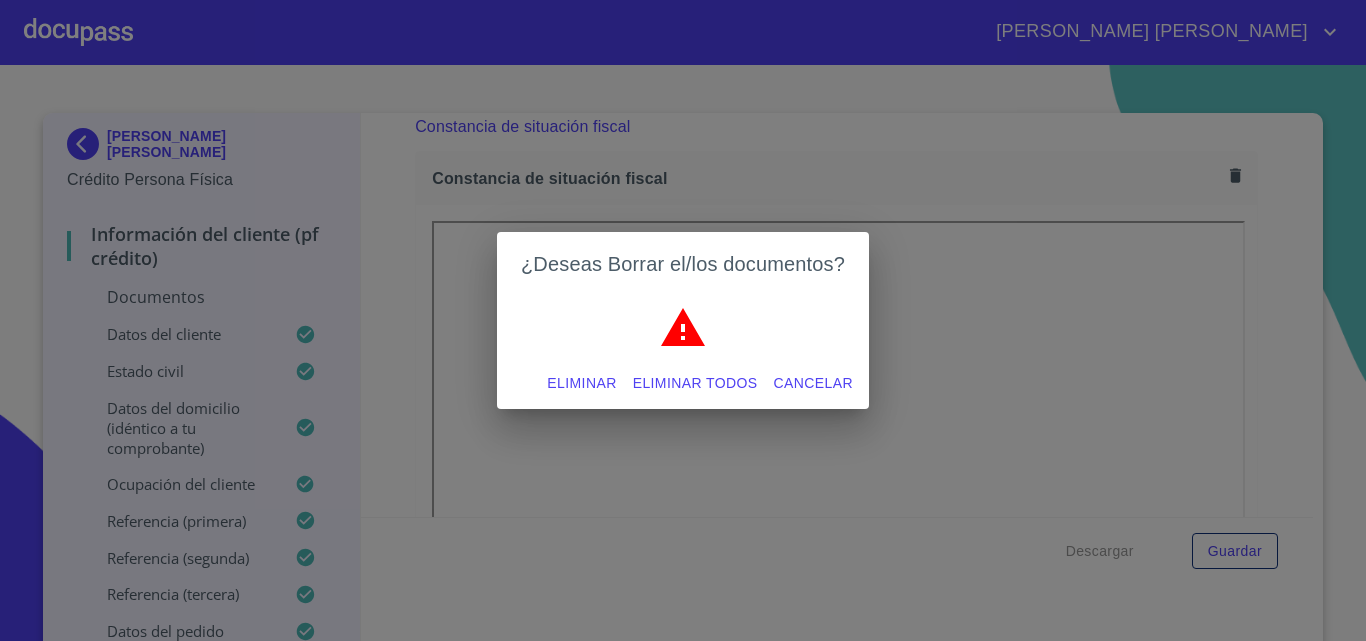 click on "Eliminar" at bounding box center (581, 383) 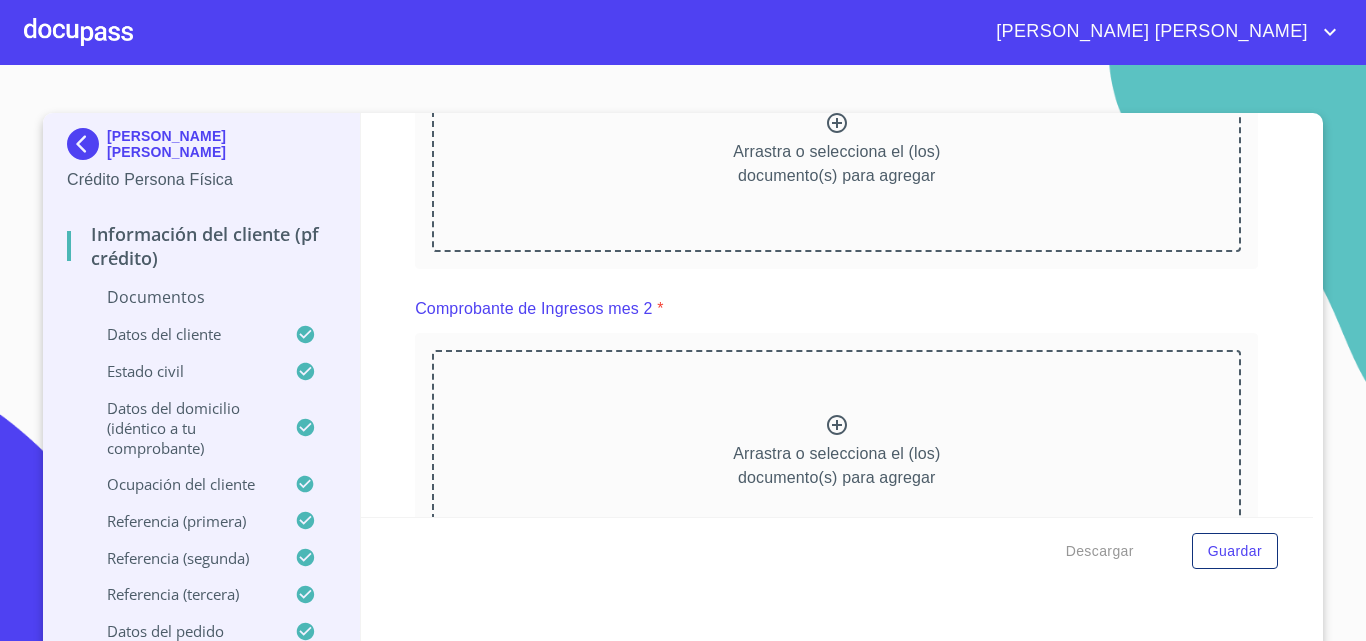 scroll, scrollTop: 1627, scrollLeft: 0, axis: vertical 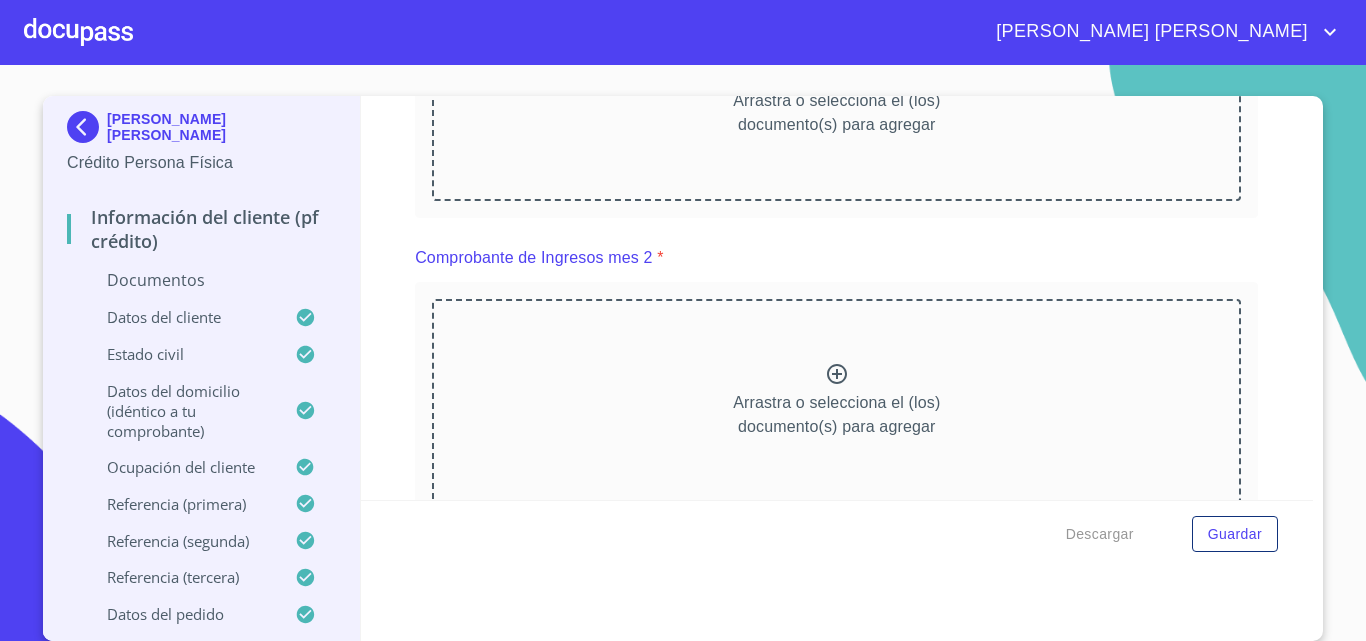 click on "Comprobante de Domicilio *" at bounding box center [836, -952] 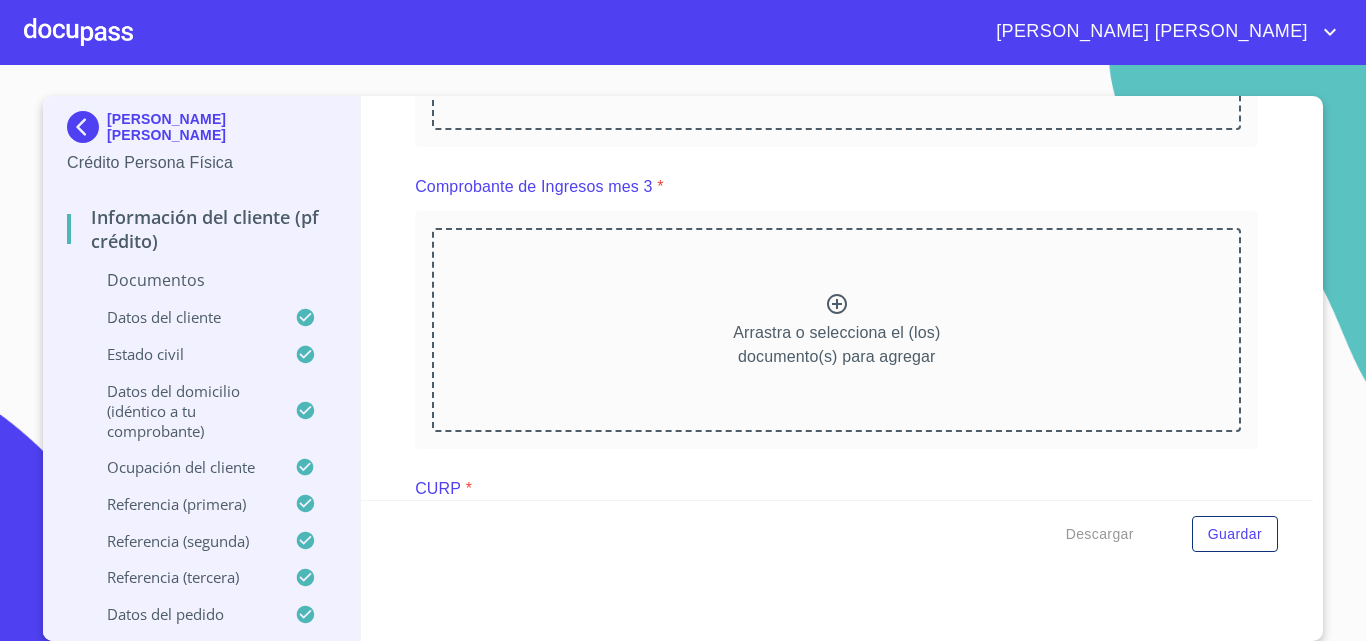 scroll, scrollTop: 1927, scrollLeft: 0, axis: vertical 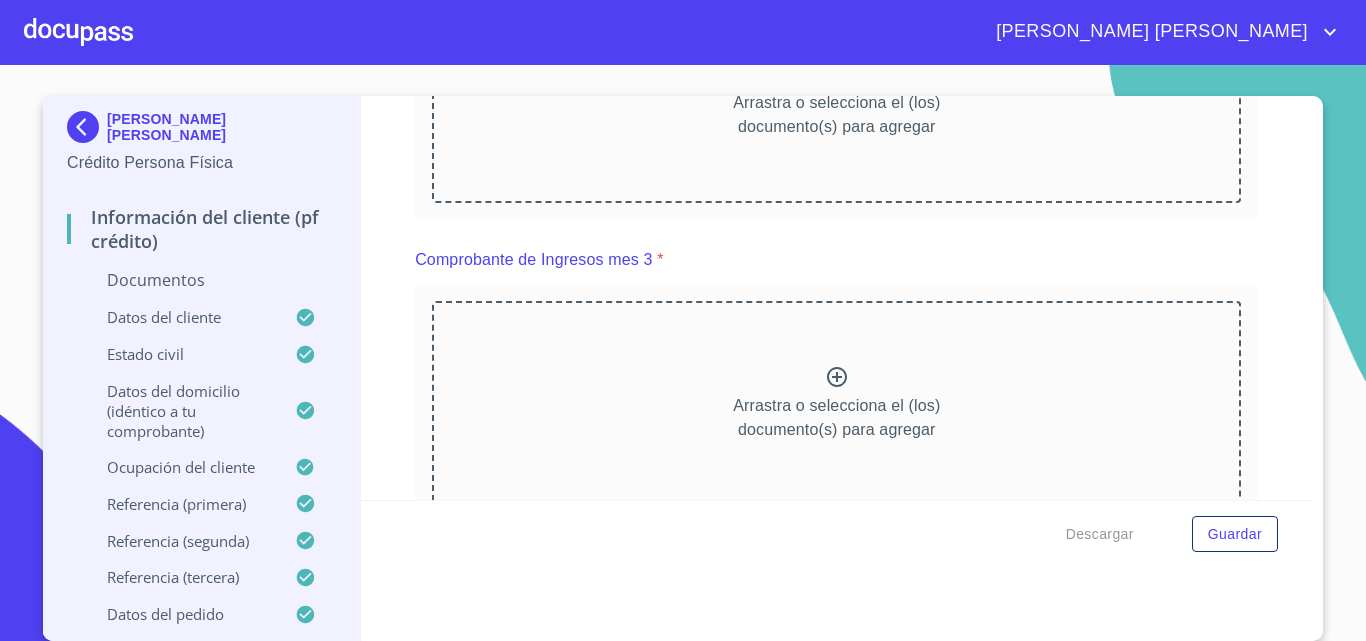 click 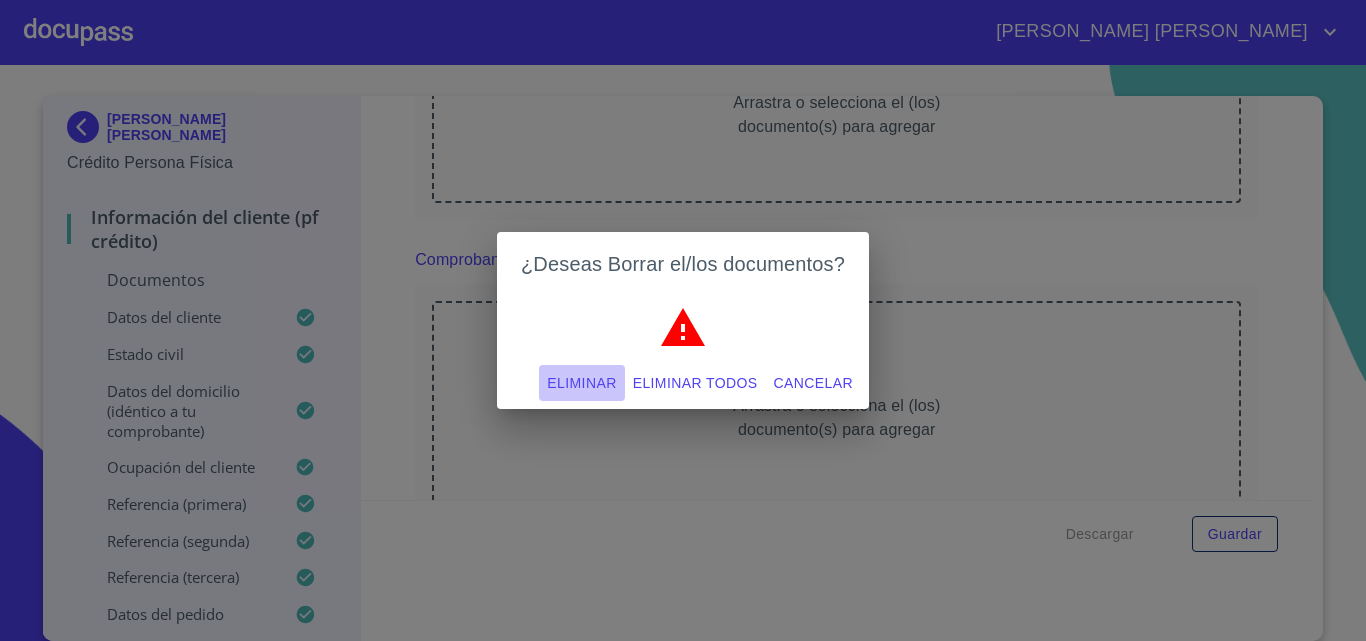 click on "Eliminar" at bounding box center (581, 383) 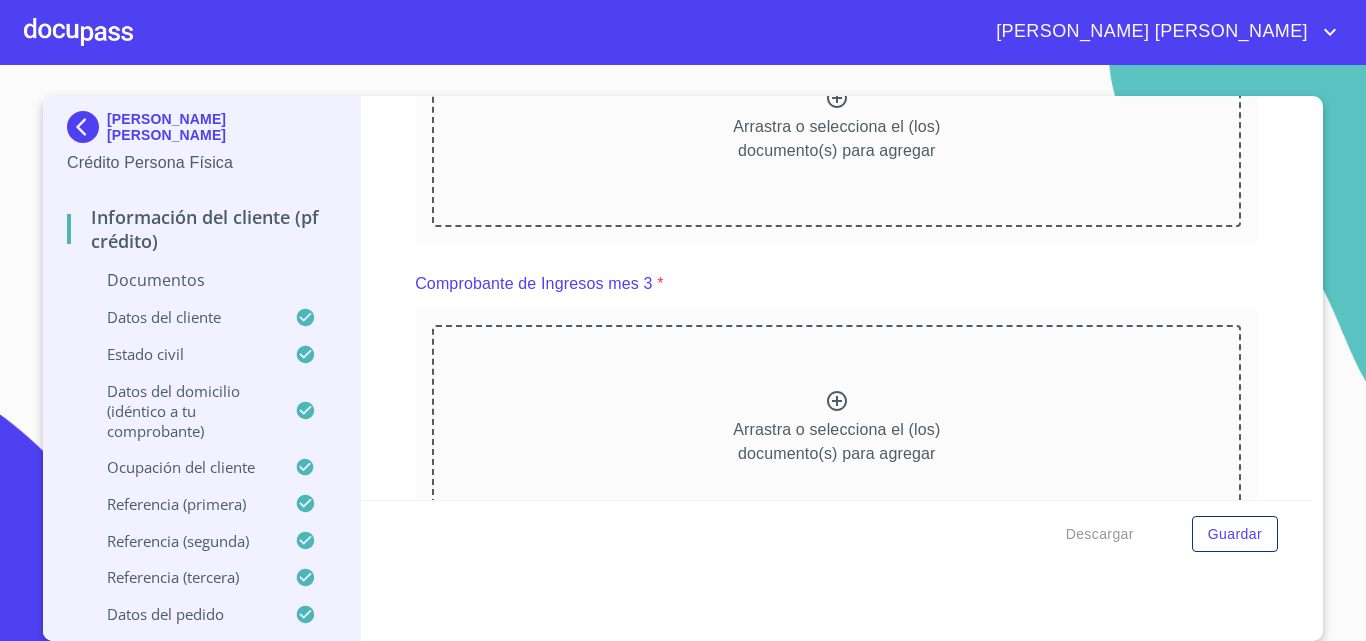 click on "IVAN ESQUIVEL CORONA Crédito Persona Física Información del cliente (PF crédito) Documentos Datos del cliente Estado Civil Datos del domicilio (idéntico a tu comprobante) Ocupación del Cliente Referencia (primera) Referencia (segunda) Referencia (tercera) Datos del pedido Credinissan (PF crédito) Asignación de Ventas Información del cliente (PF crédito)   Documentos Documento de identificación.   * INE ​ Identificación Oficial * Identificación Oficial Identificación Oficial Identificación Oficial Comprobante de Domicilio * WhatsApp Scan 2025-07-16 at 18.07.06 (1).pdf WhatsApp Scan 2025-07-16 at 18.07.06 (1).pdf Fuente de ingresos   * Independiente/Dueño de negocio/Persona Moral ​ Comprobante de Ingresos mes 1 * Arrastra o selecciona el (los) documento(s) para agregar Comprobante de Ingresos mes 2 * Arrastra o selecciona el (los) documento(s) para agregar Comprobante de Ingresos mes 3 * Arrastra o selecciona el (los) documento(s) para agregar CURP * CURP CURP documento(s) para agregar *" at bounding box center (683, 353) 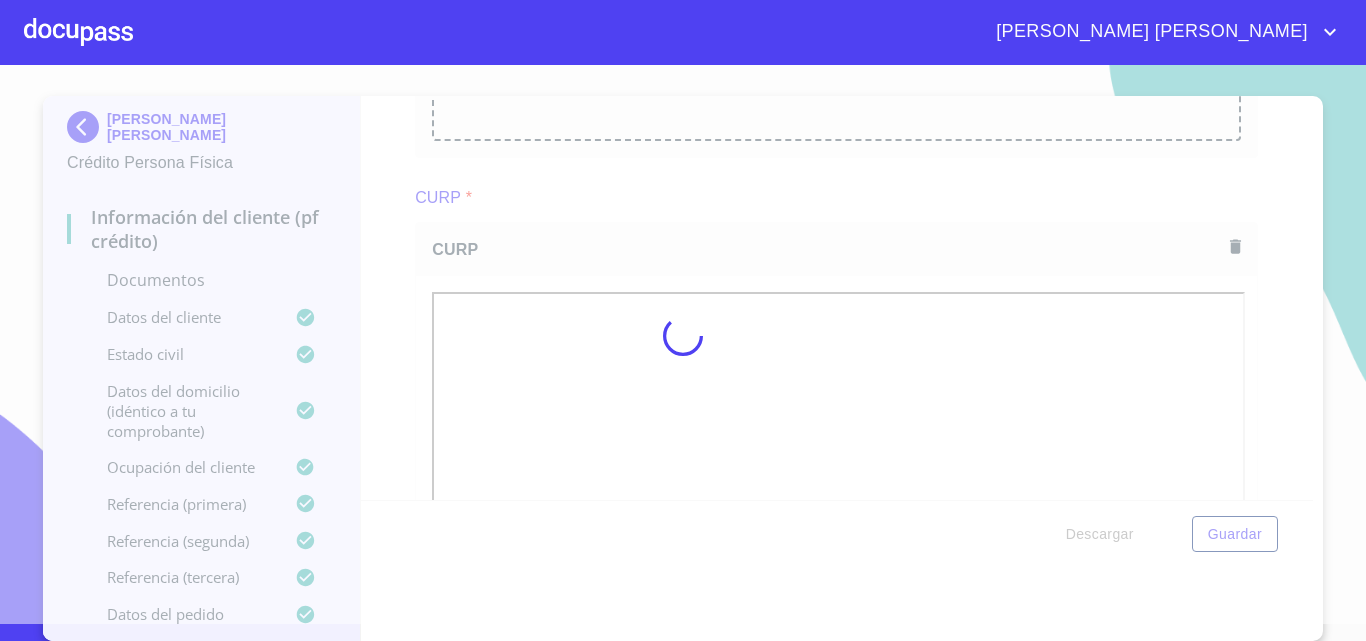 scroll, scrollTop: 2843, scrollLeft: 0, axis: vertical 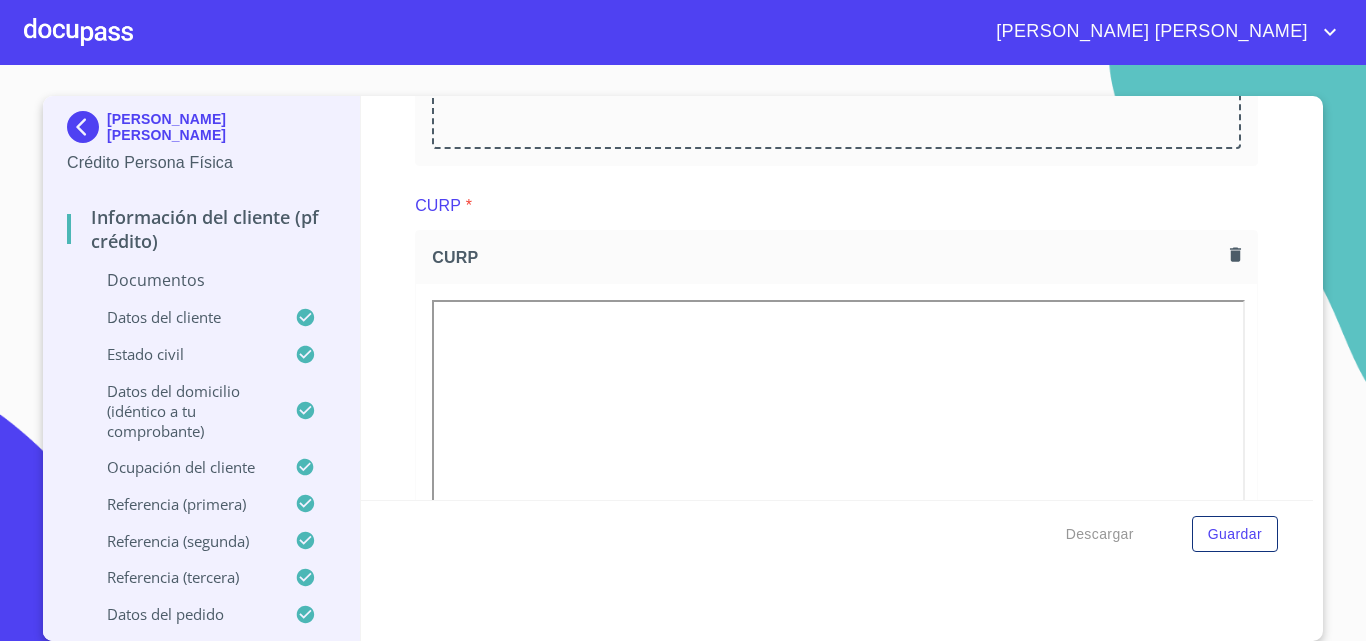 click on "IVAN ESQUIVEL CORONA Crédito Persona Física Información del cliente (PF crédito) Documentos Datos del cliente Estado Civil Datos del domicilio (idéntico a tu comprobante) Ocupación del Cliente Referencia (primera) Referencia (segunda) Referencia (tercera) Datos del pedido Credinissan (PF crédito) Asignación de Ventas Información del cliente (PF crédito)   Documentos Documento de identificación.   * INE ​ Identificación Oficial * Identificación Oficial Identificación Oficial Identificación Oficial Comprobante de Domicilio * Comprobante de Domicilio Comprobante de Domicilio Fuente de ingresos   * Independiente/Dueño de negocio/Persona Moral ​ Comprobante de Ingresos mes 1 * Comprobante de Ingresos mes 1 Comprobante de Ingresos mes 1 Comprobante de Ingresos mes 2 * Arrastra o selecciona el (los) documento(s) para agregar Comprobante de Ingresos mes 3 * Arrastra o selecciona el (los) documento(s) para agregar CURP * CURP CURP Constancia de situación fiscal Arrastra o selecciona el (los) *" at bounding box center [683, 353] 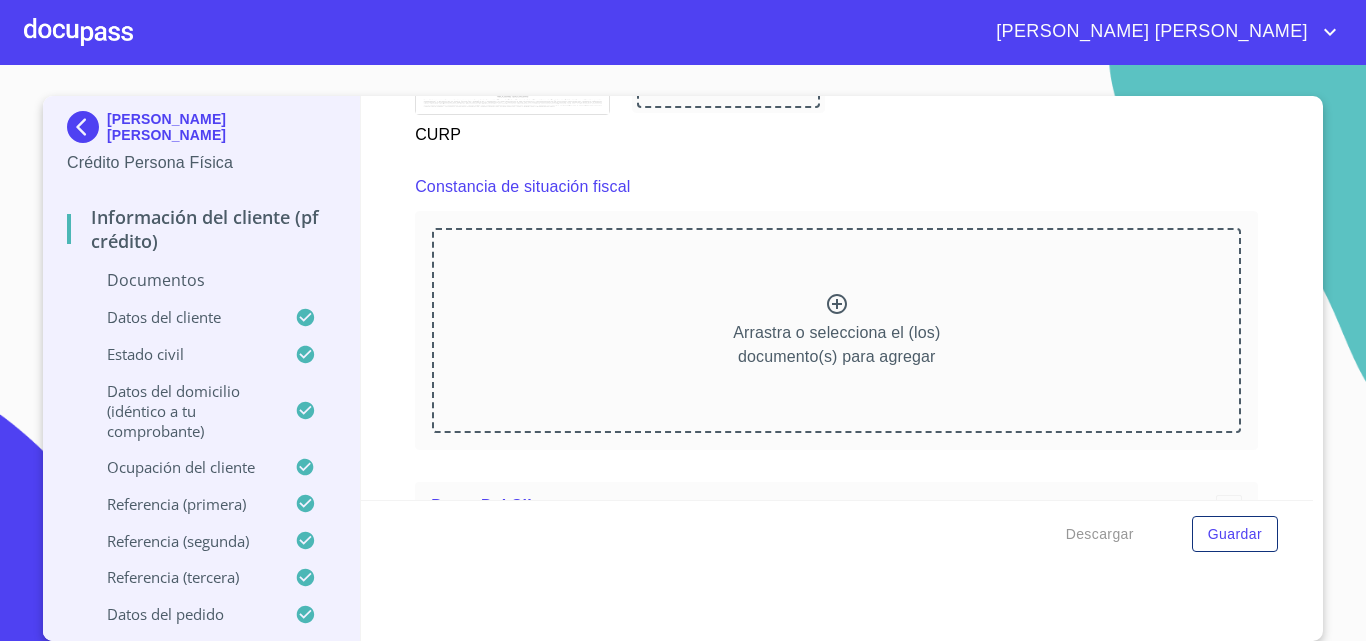 scroll, scrollTop: 3743, scrollLeft: 0, axis: vertical 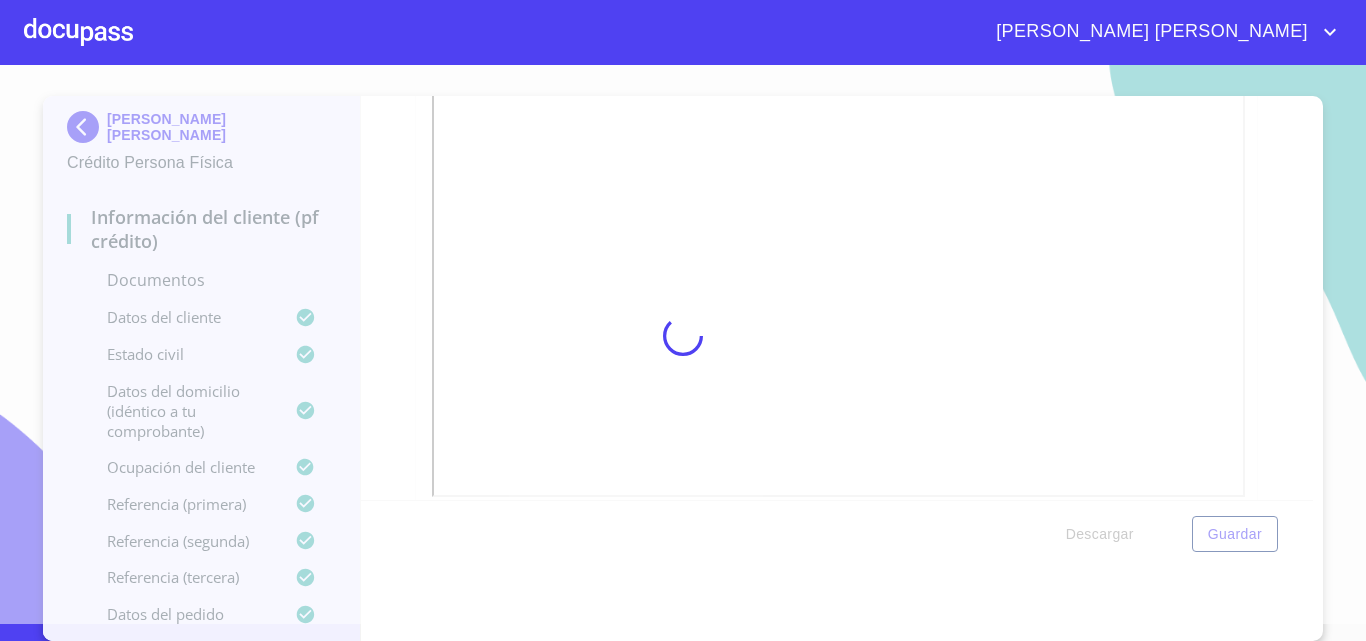 click at bounding box center [683, 336] 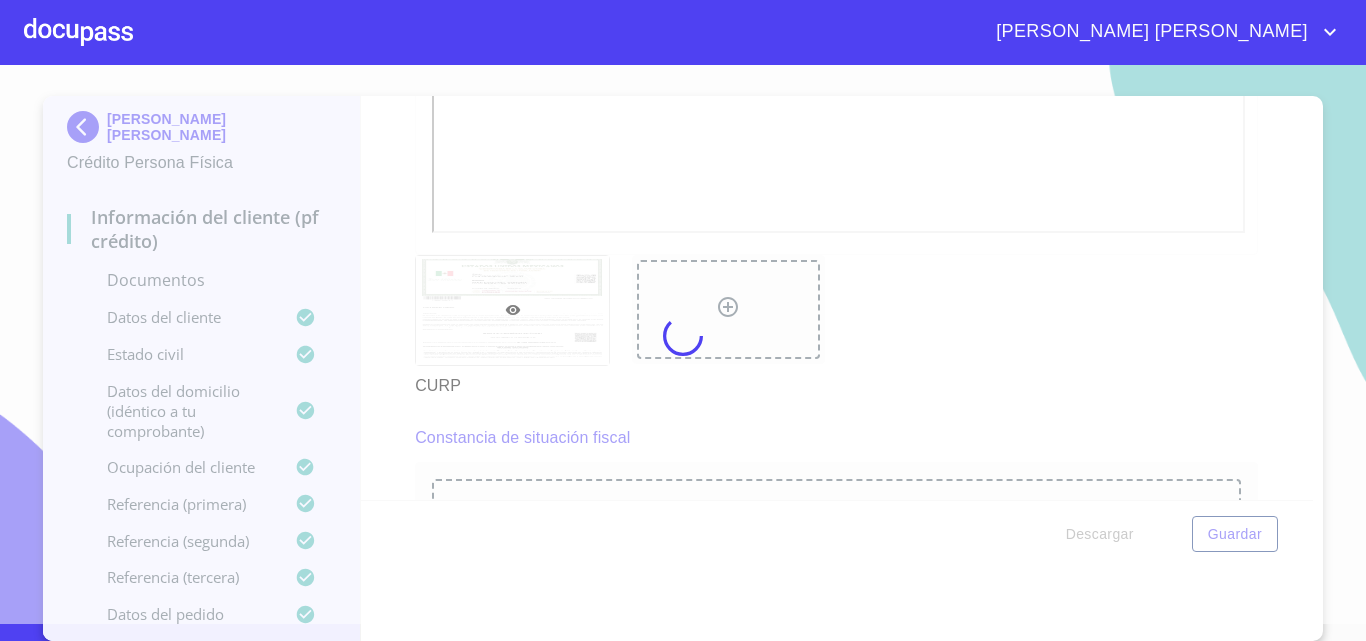 scroll, scrollTop: 4567, scrollLeft: 0, axis: vertical 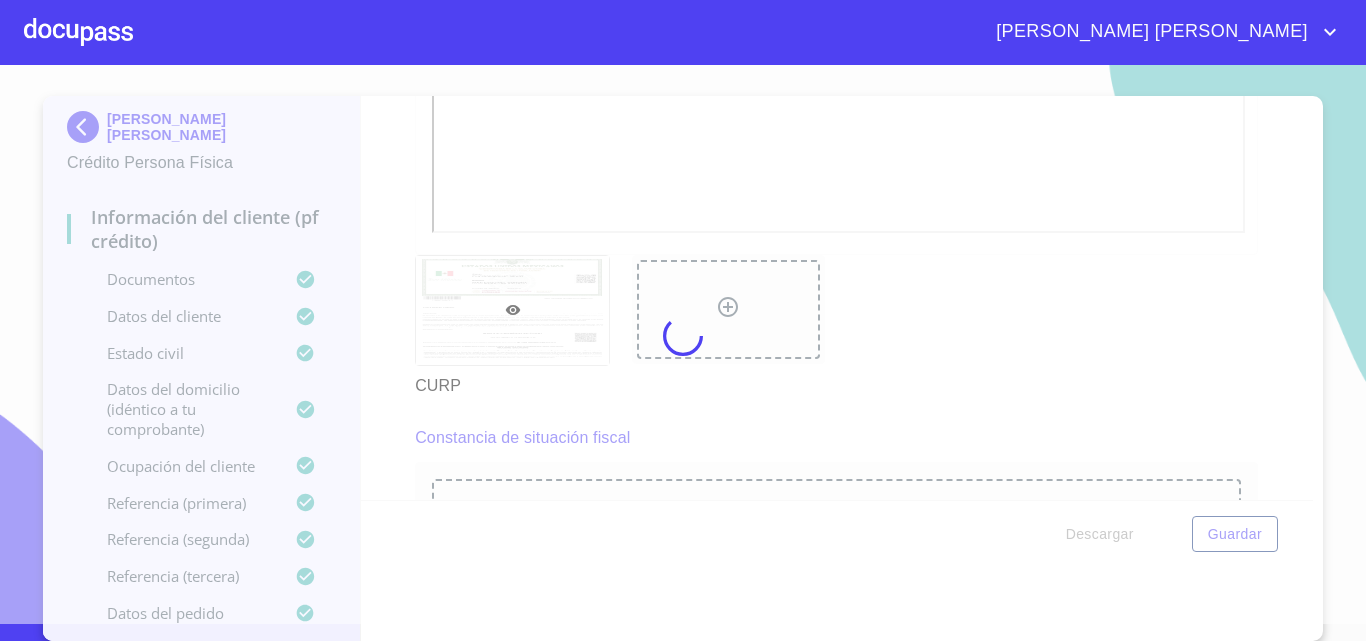 click at bounding box center [683, 336] 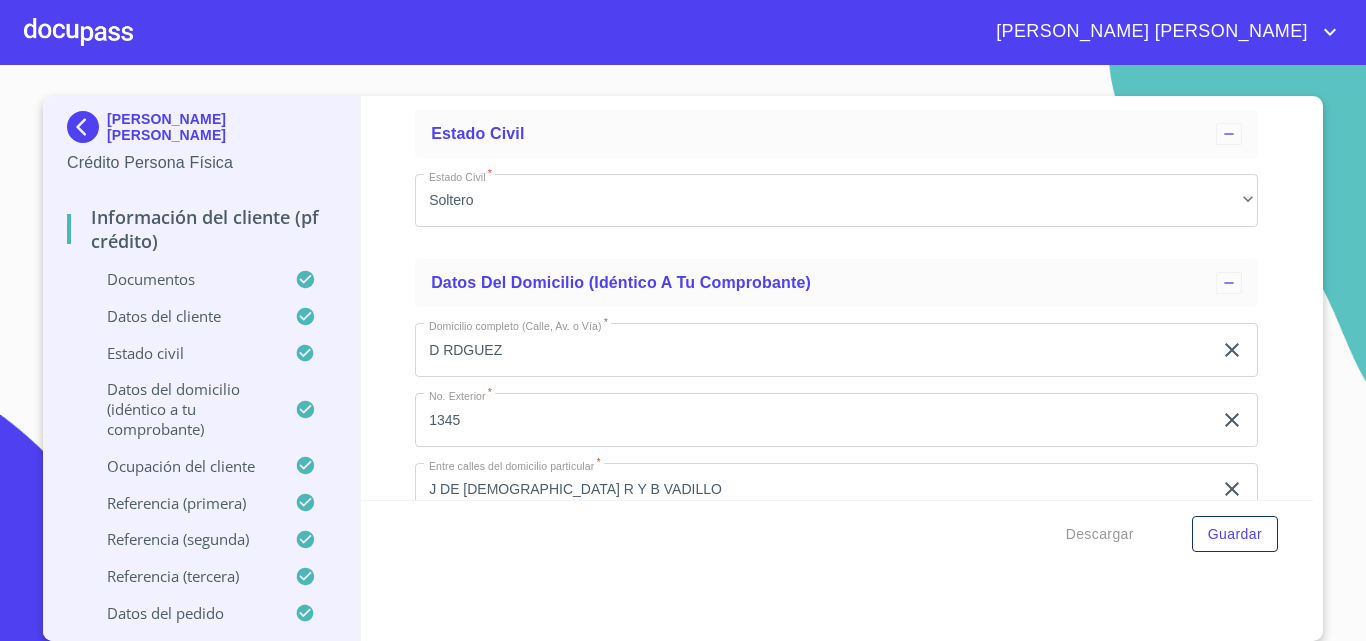 scroll, scrollTop: 6167, scrollLeft: 0, axis: vertical 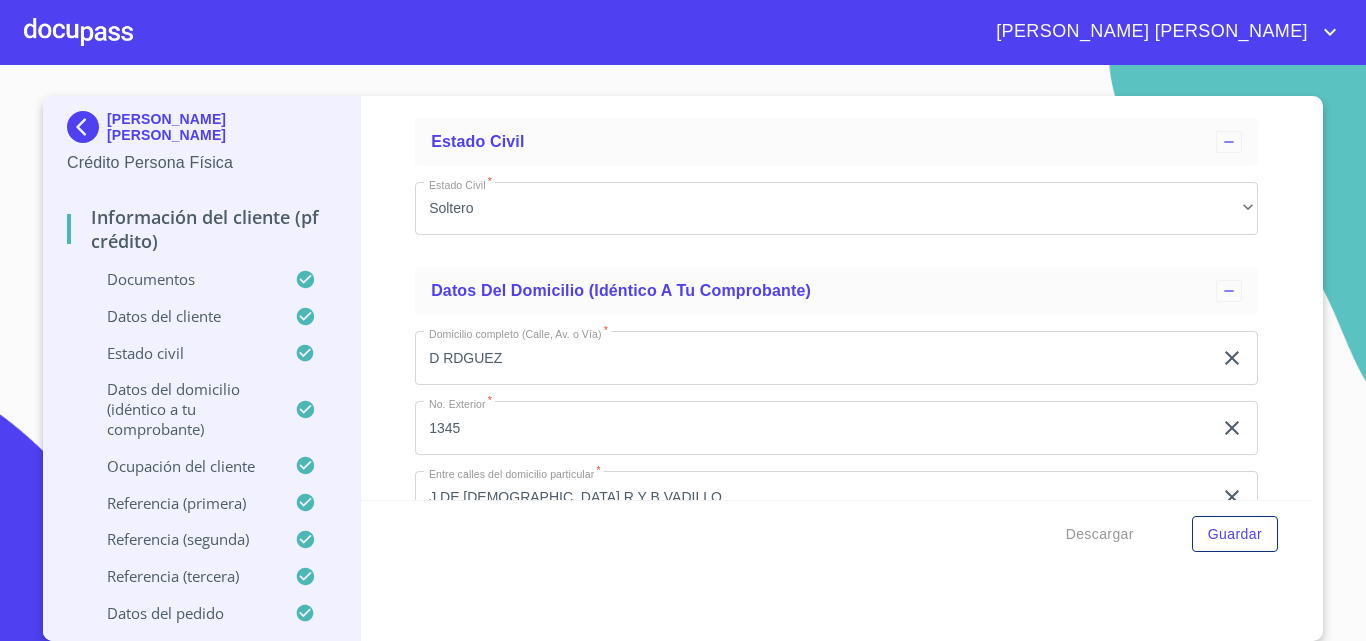 click 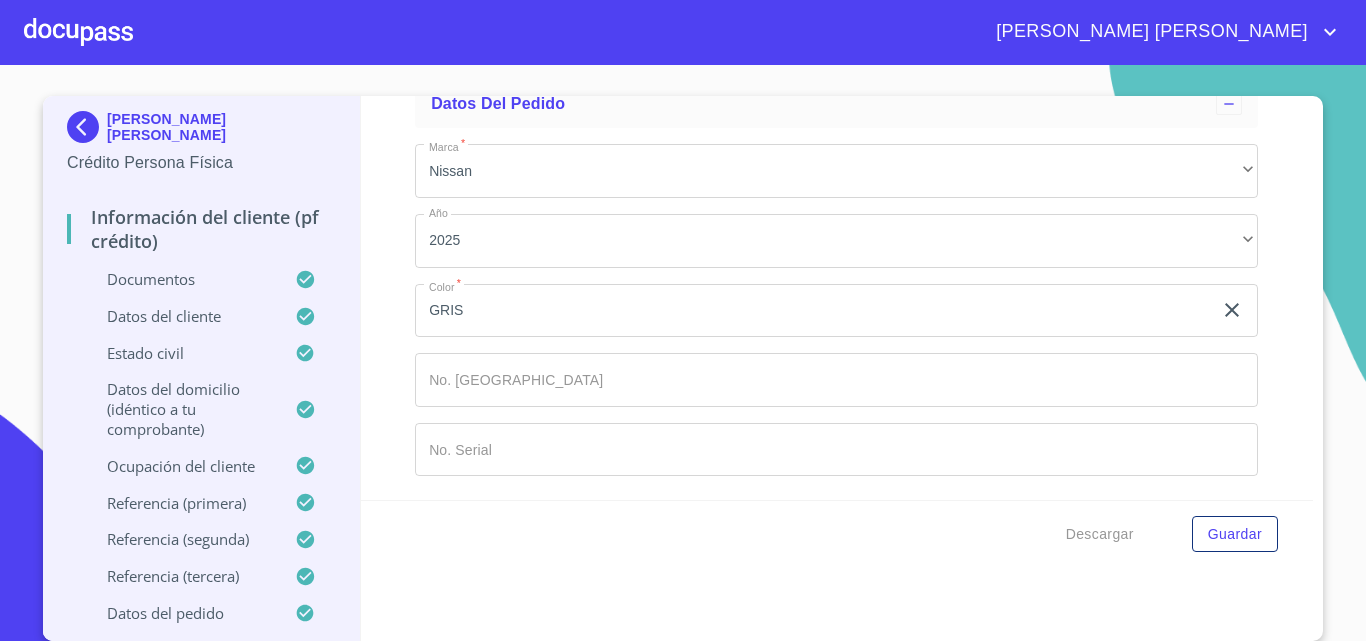 scroll, scrollTop: 12518, scrollLeft: 0, axis: vertical 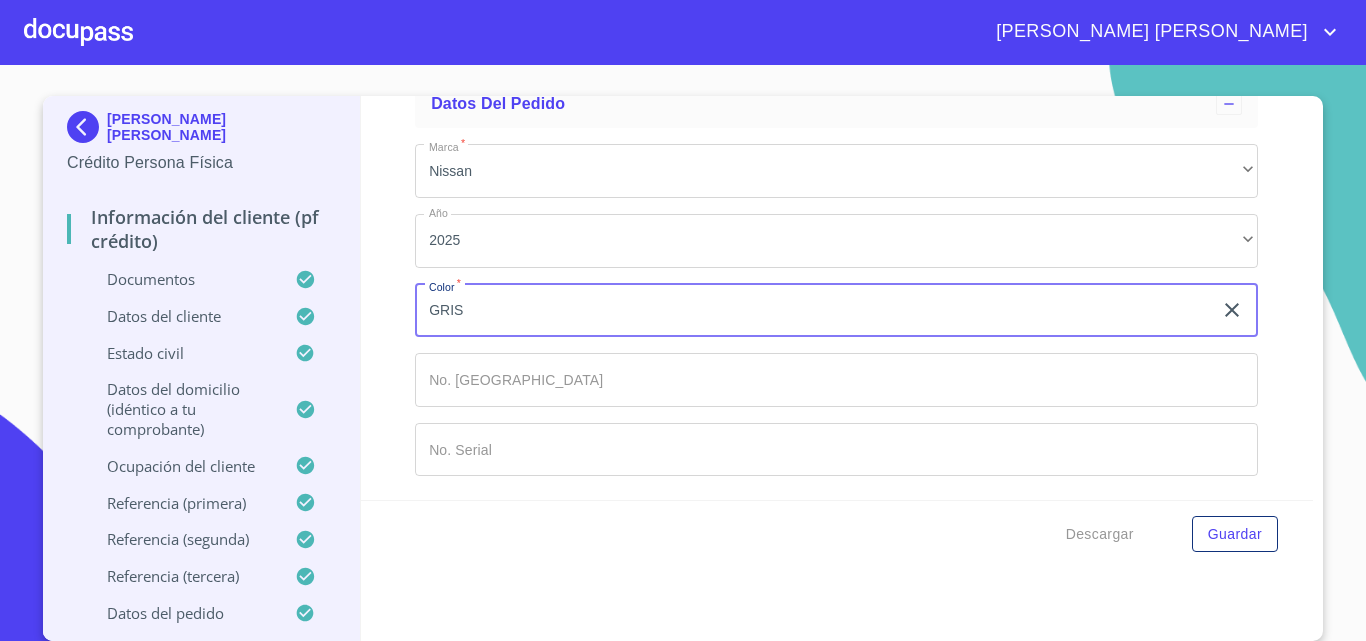 click 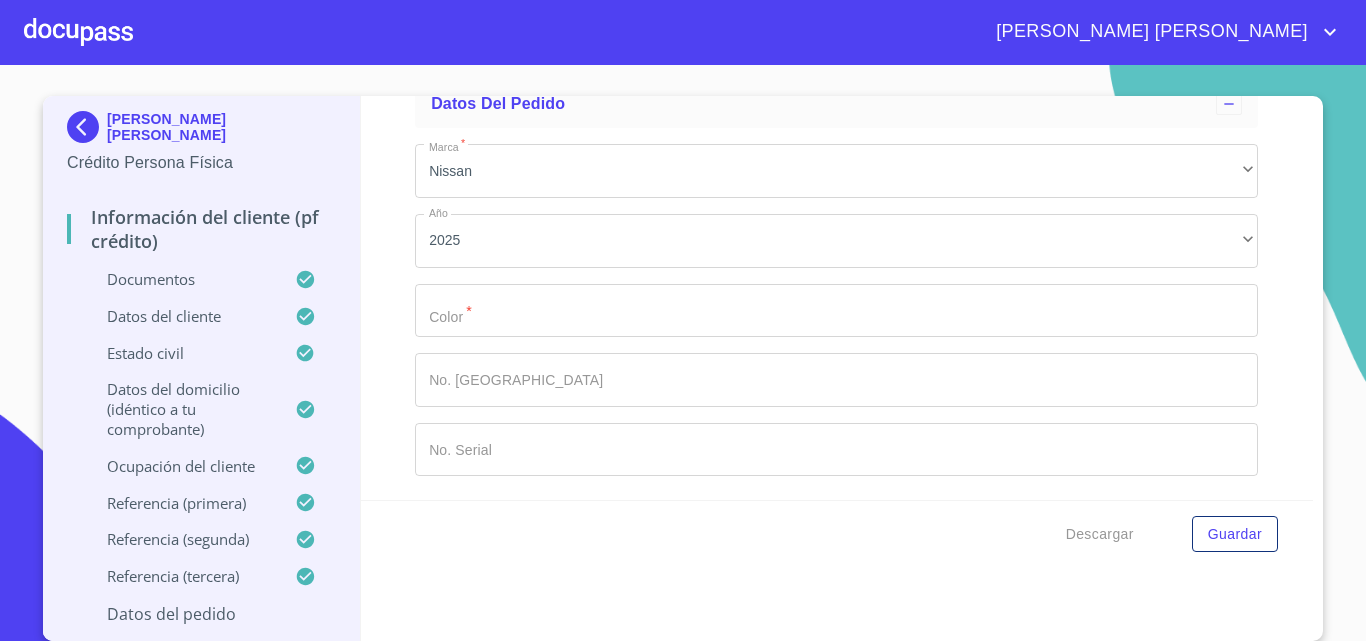 click on "Documento de identificación.   *" at bounding box center (813, -5125) 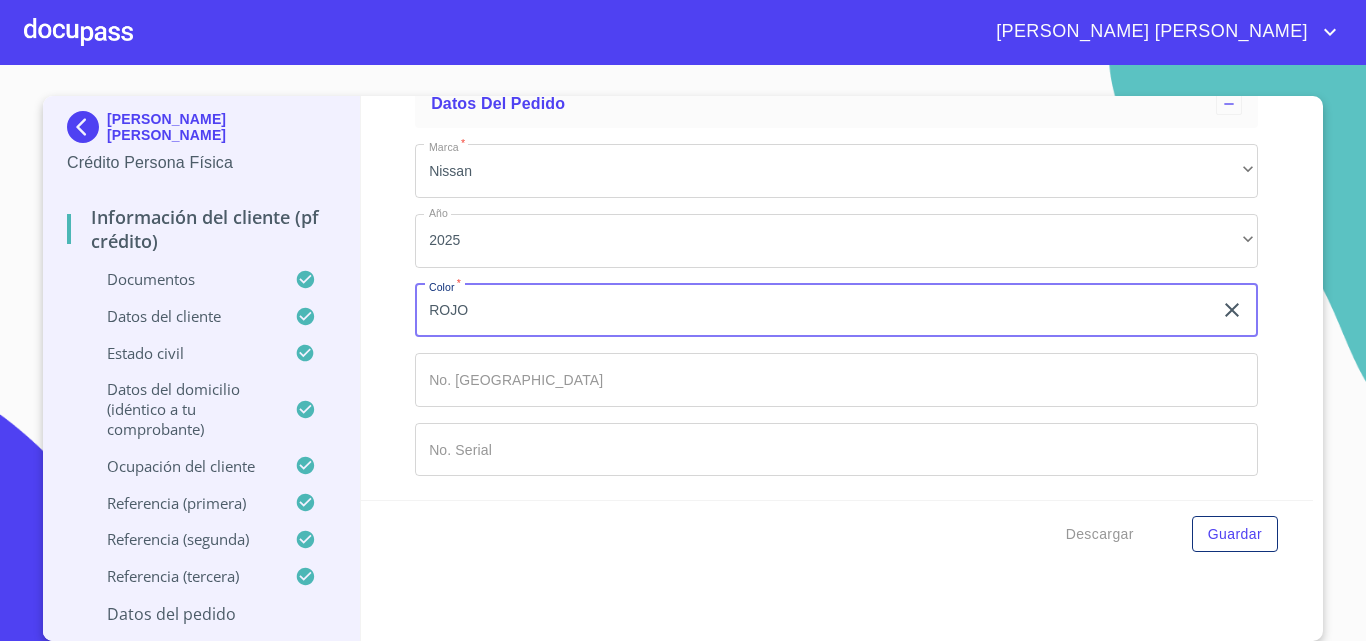 scroll, scrollTop: 12518, scrollLeft: 0, axis: vertical 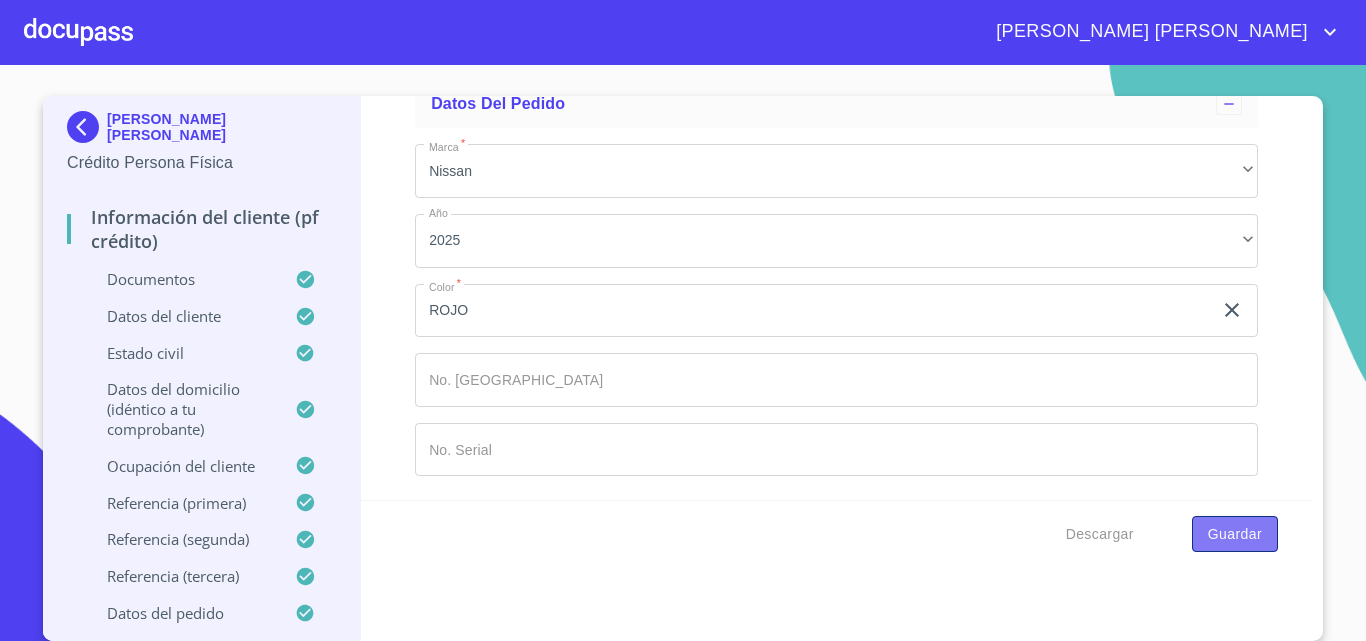 click on "Guardar" at bounding box center (1235, 534) 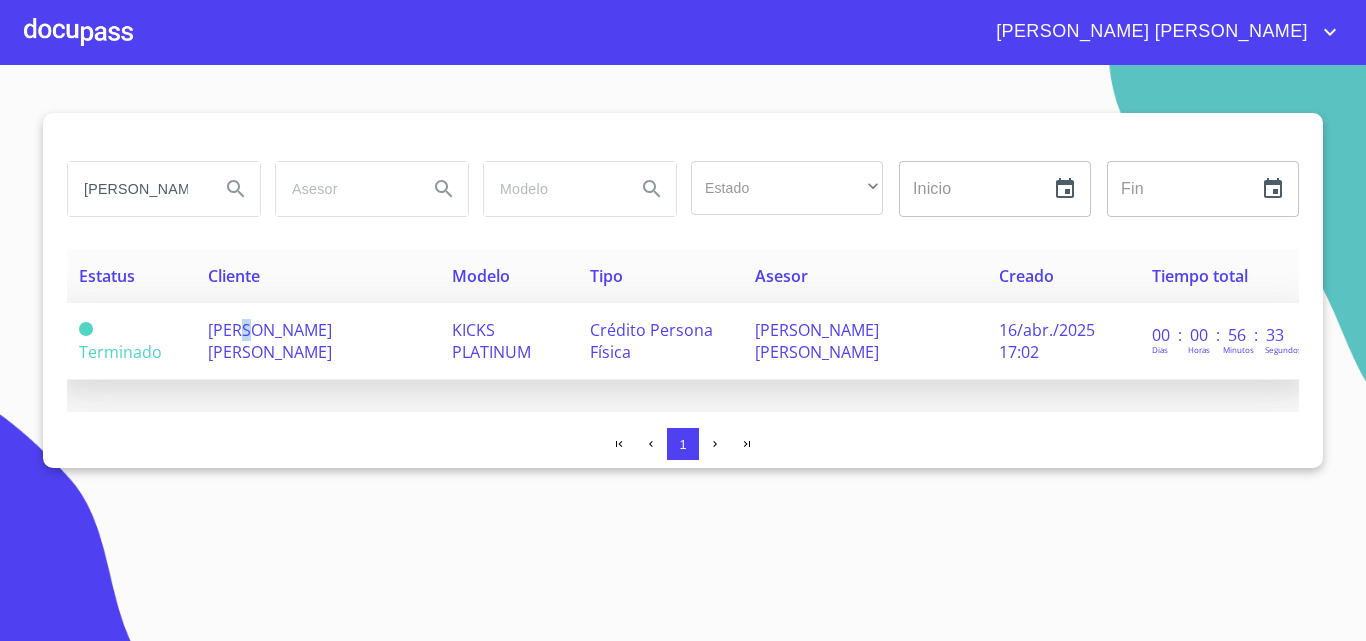 click on "[PERSON_NAME] [PERSON_NAME]" at bounding box center (270, 341) 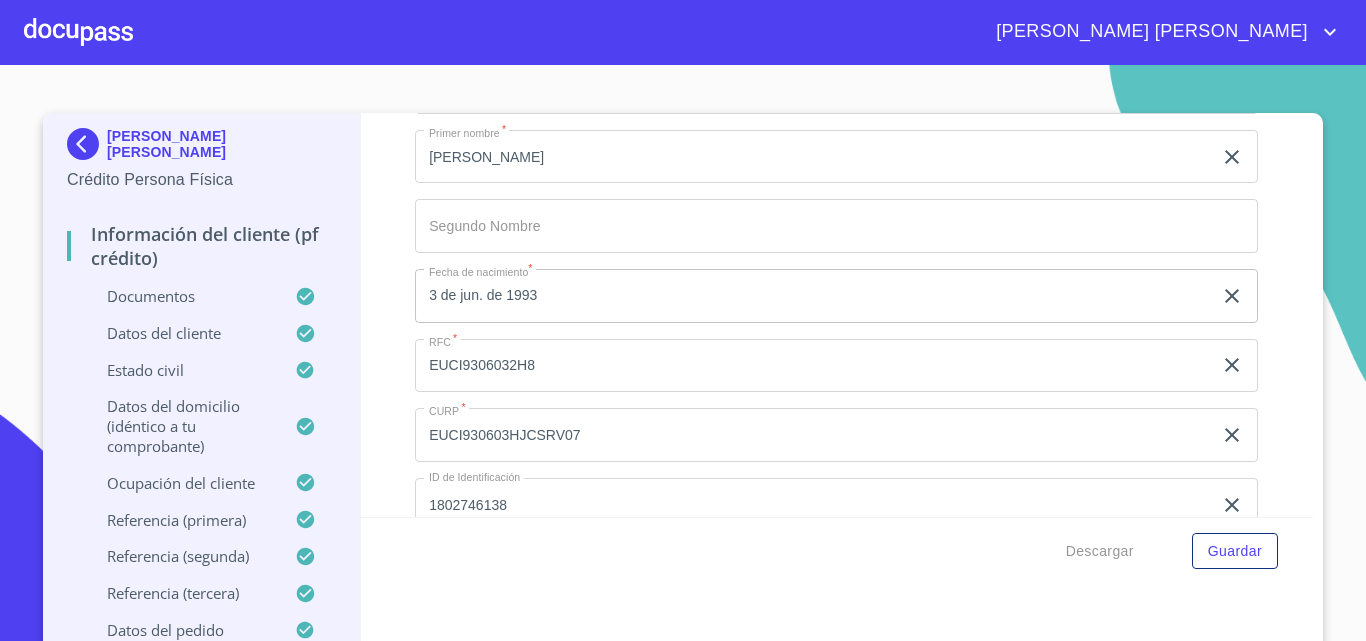 scroll, scrollTop: 3919, scrollLeft: 0, axis: vertical 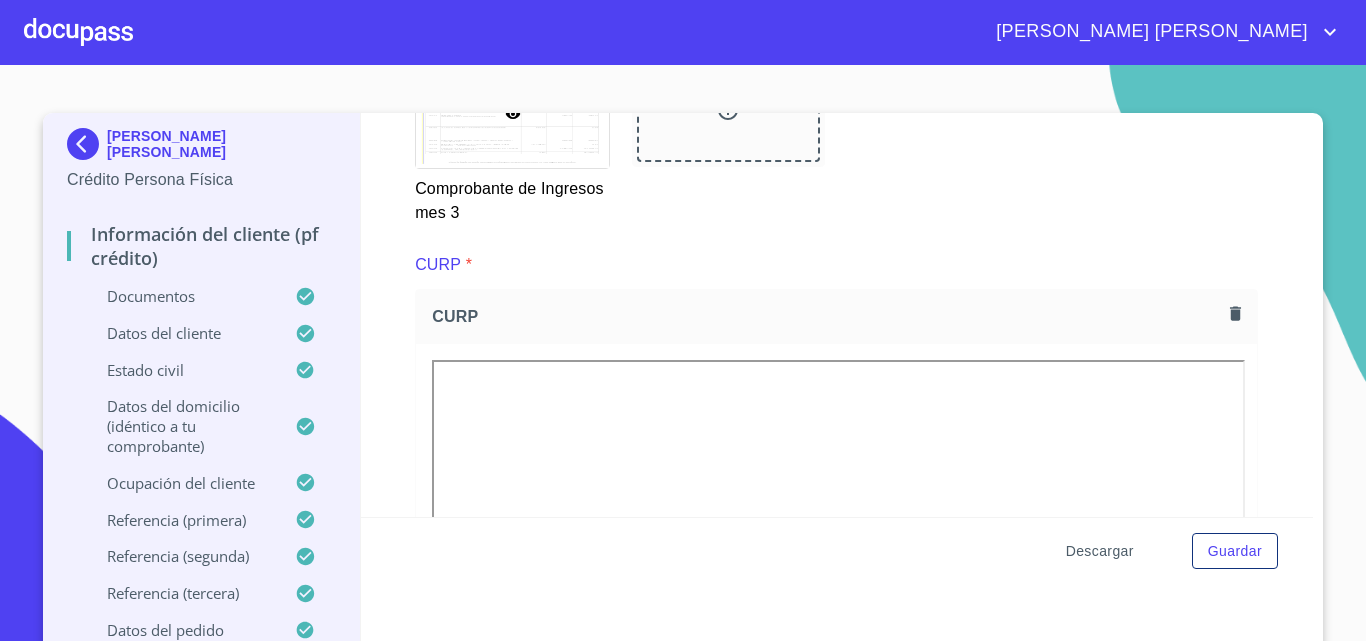 click on "Descargar" at bounding box center (1100, 551) 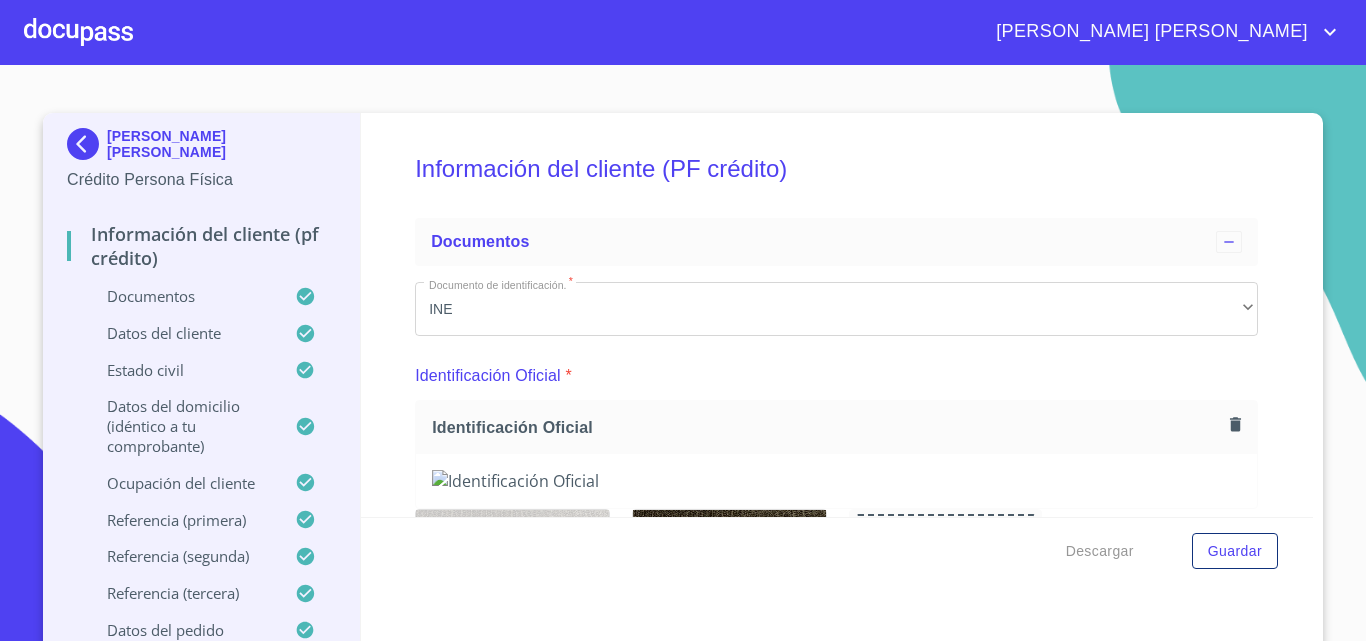scroll, scrollTop: 0, scrollLeft: 0, axis: both 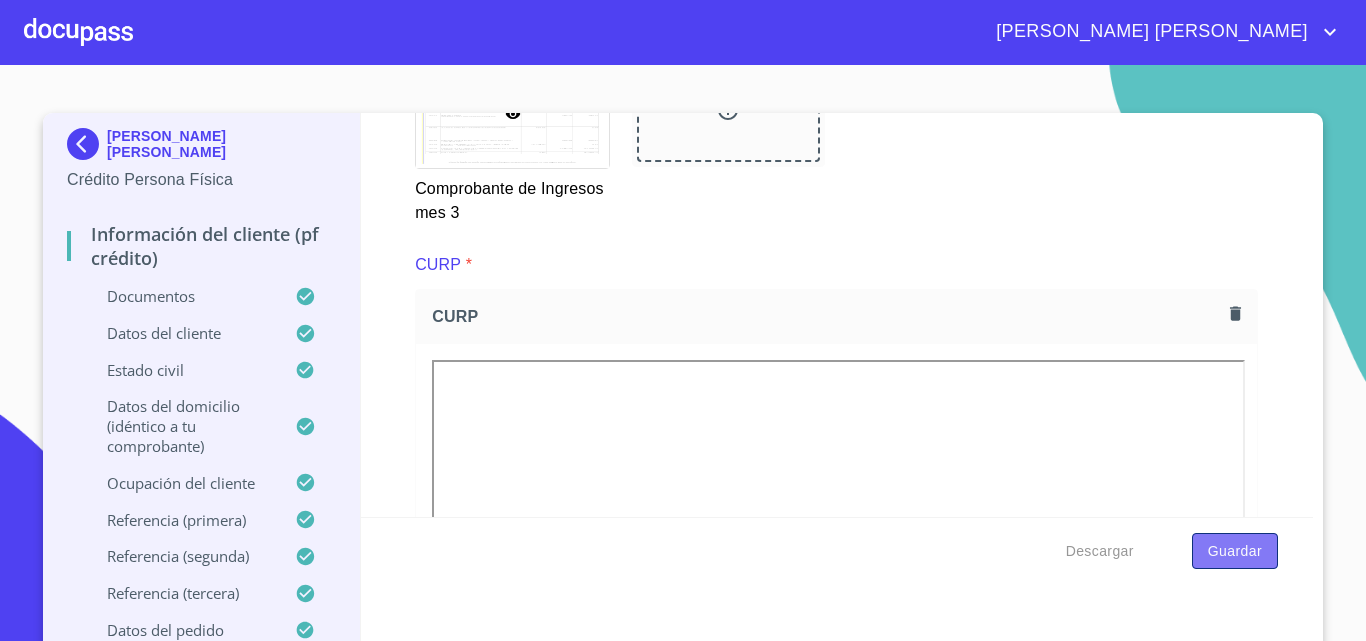 click on "Guardar" at bounding box center [1235, 551] 